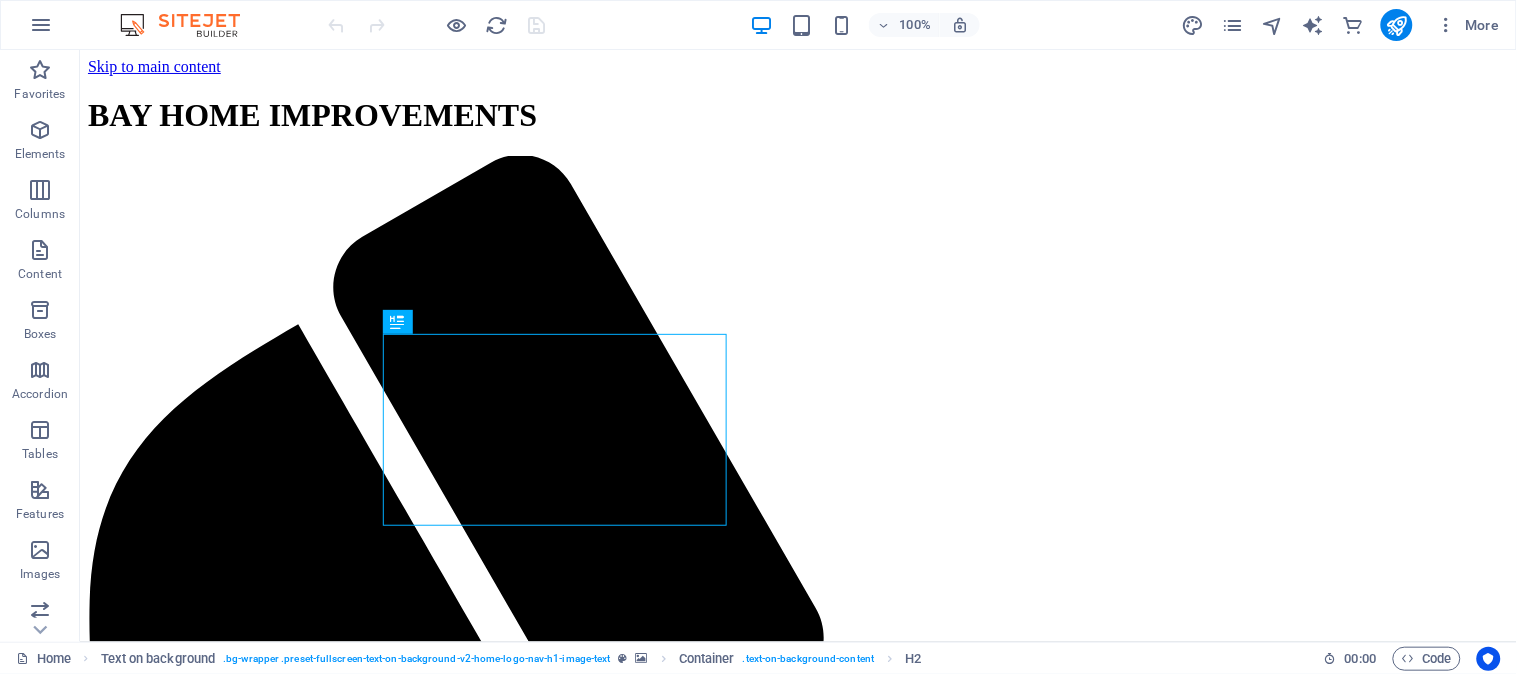 scroll, scrollTop: 0, scrollLeft: 0, axis: both 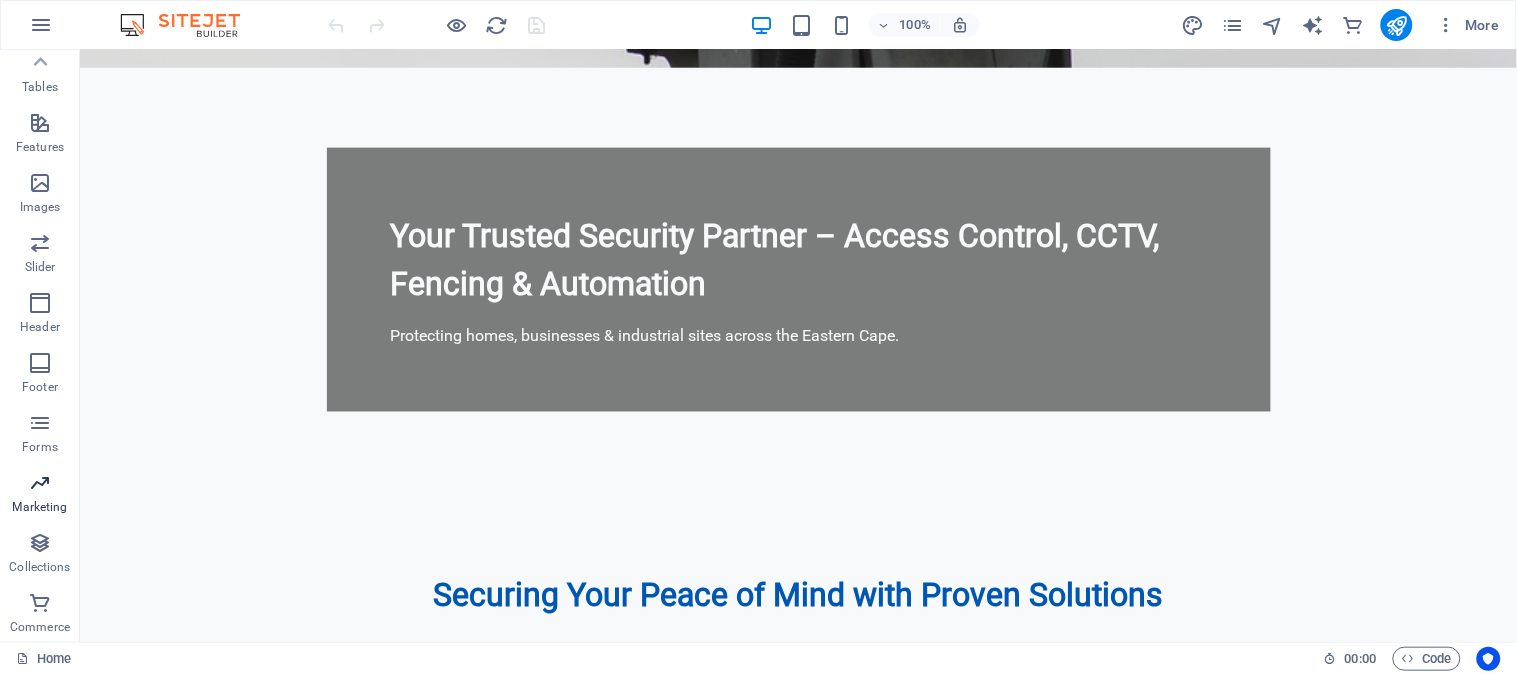 click at bounding box center (40, 483) 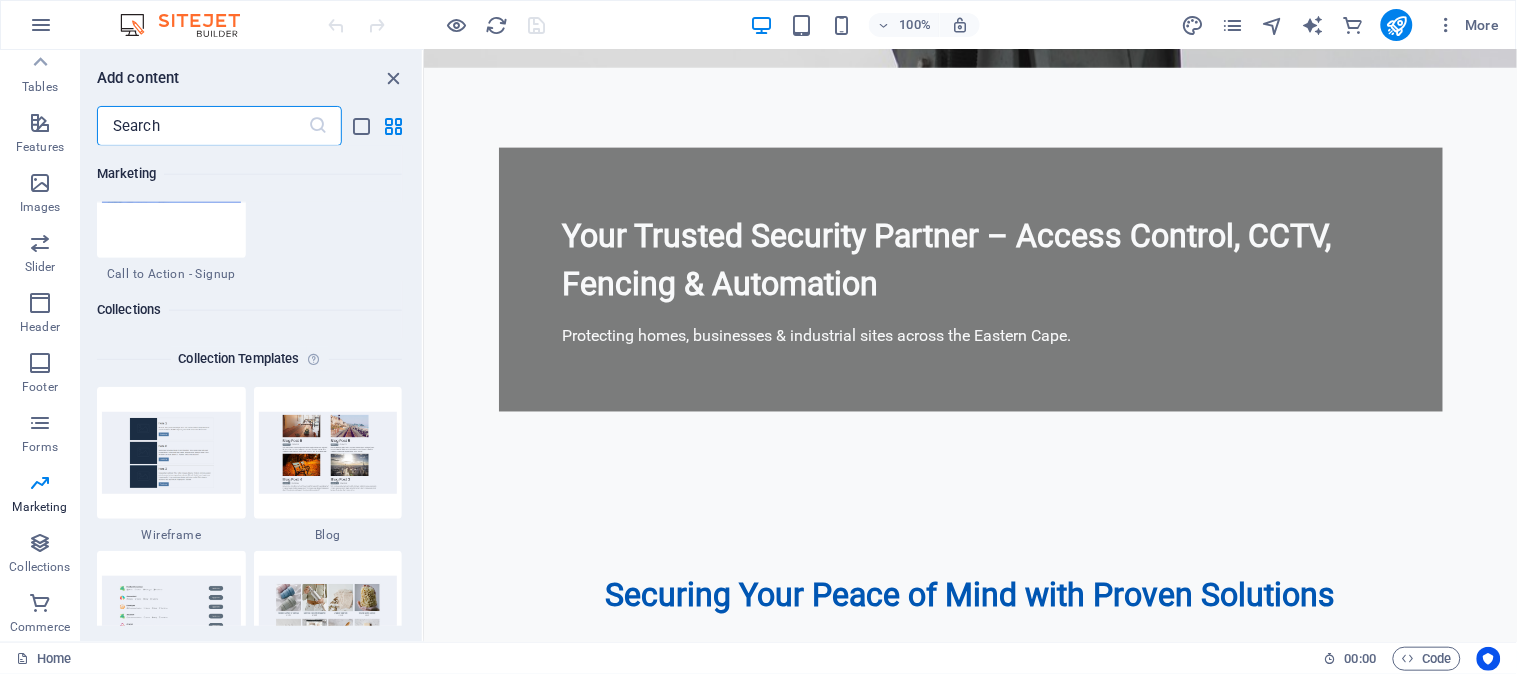 scroll, scrollTop: 18285, scrollLeft: 0, axis: vertical 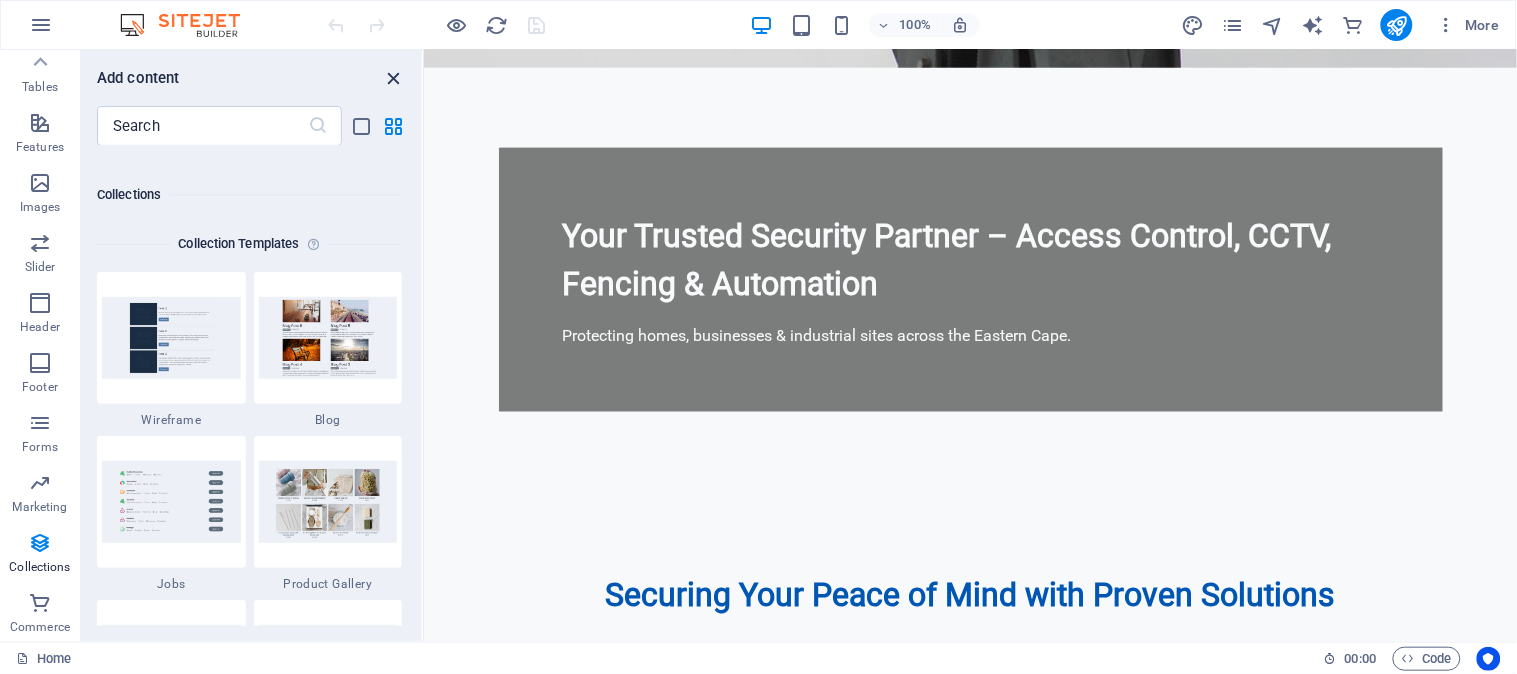 click at bounding box center [394, 78] 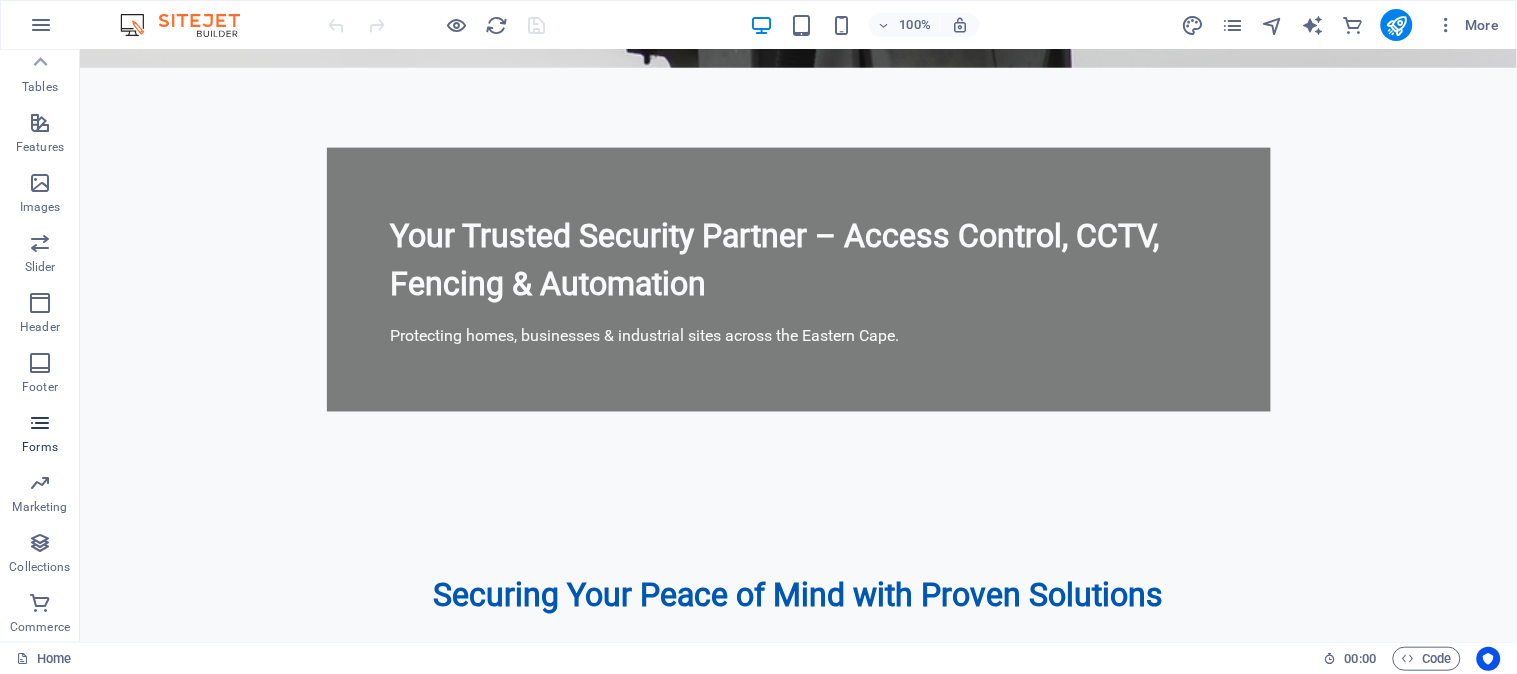 click at bounding box center [40, 423] 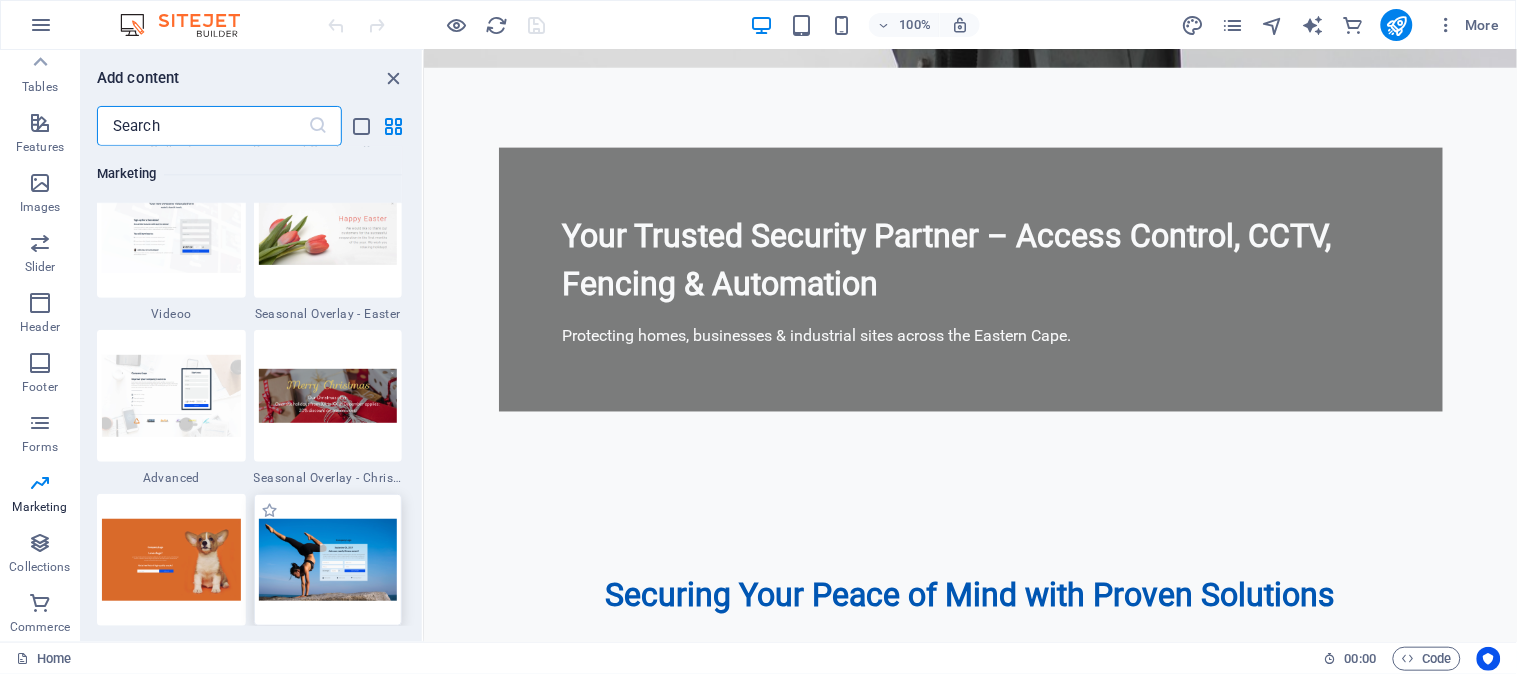 scroll, scrollTop: 16931, scrollLeft: 0, axis: vertical 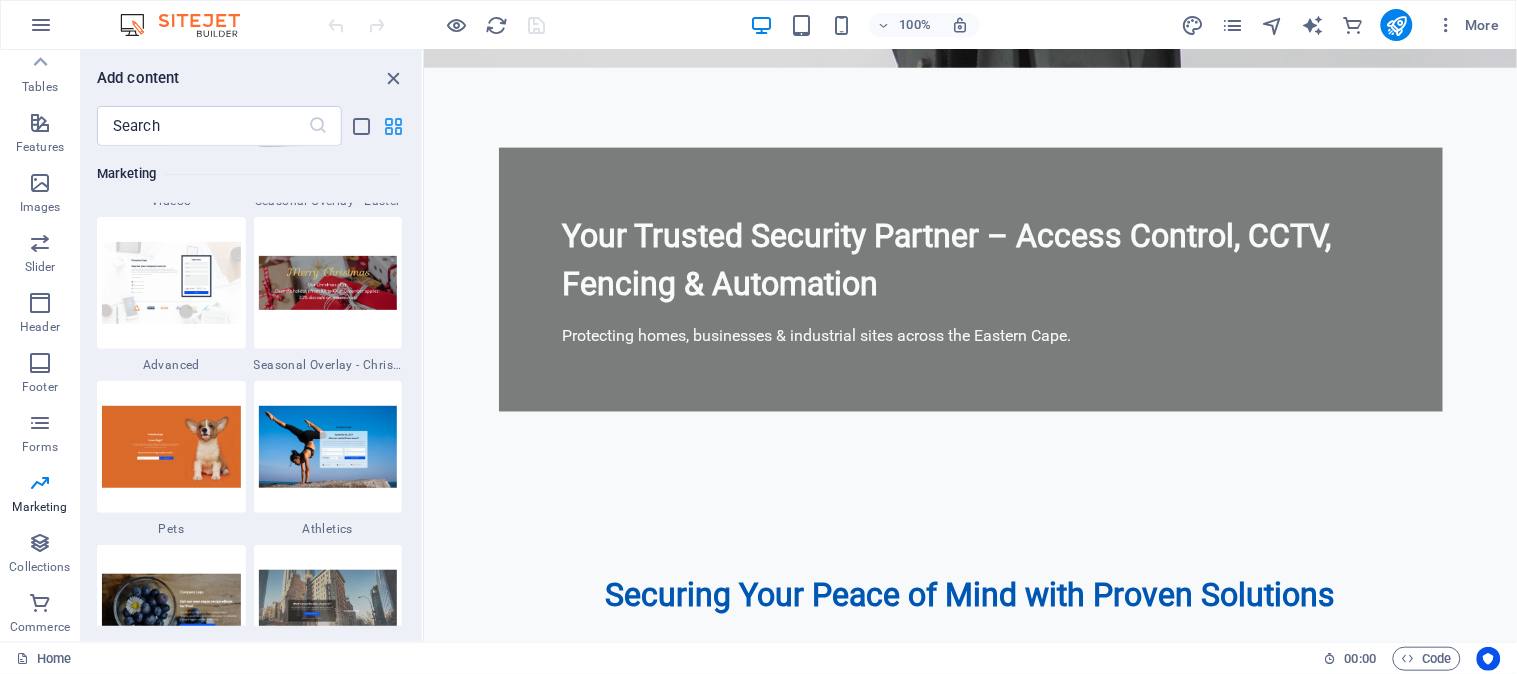 click at bounding box center [394, 126] 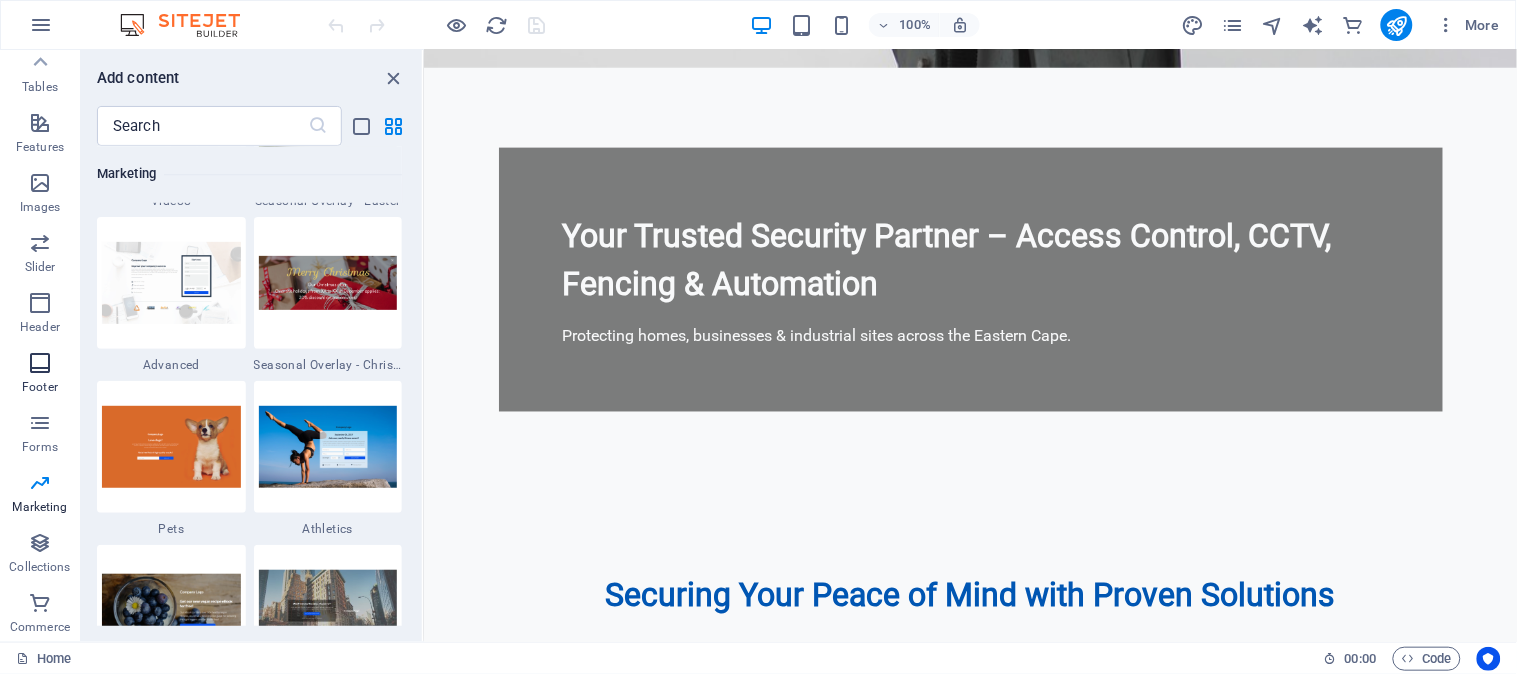 click at bounding box center (40, 363) 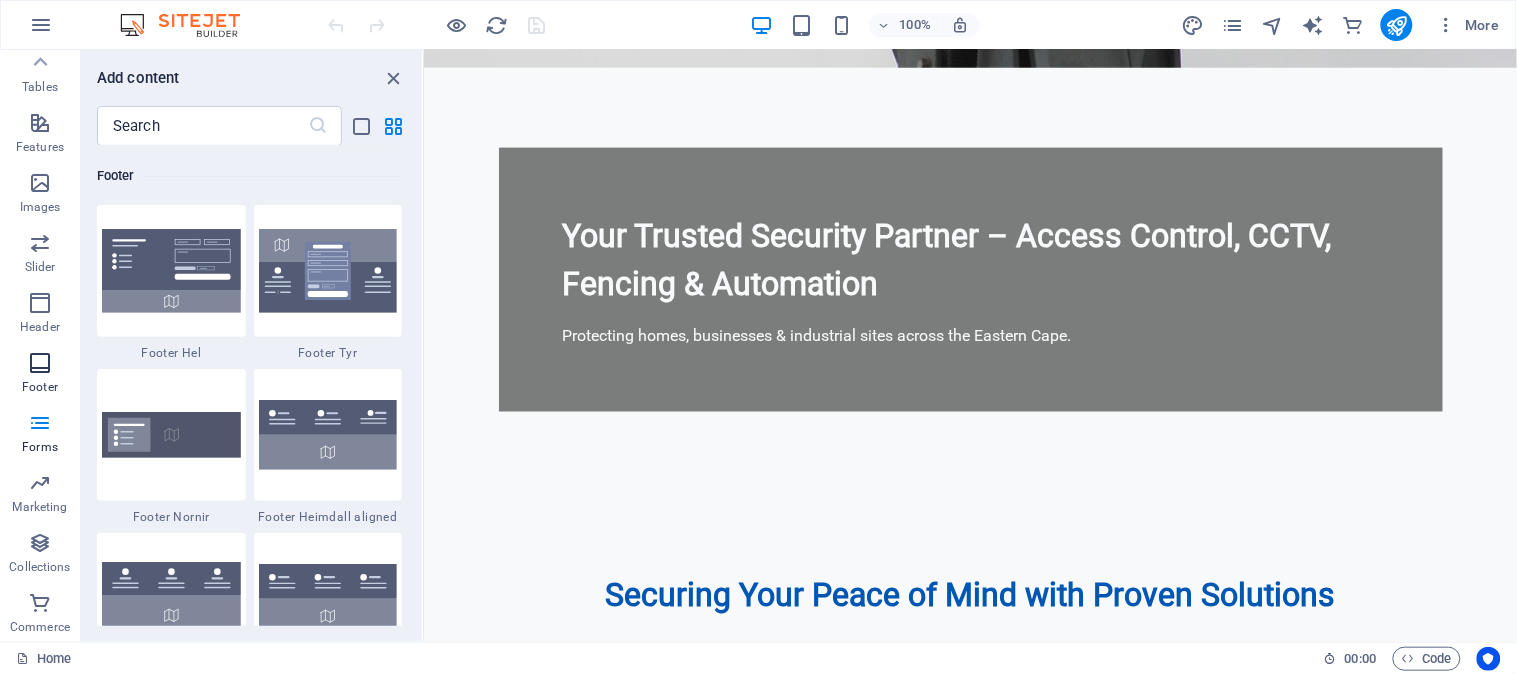 scroll, scrollTop: 13236, scrollLeft: 0, axis: vertical 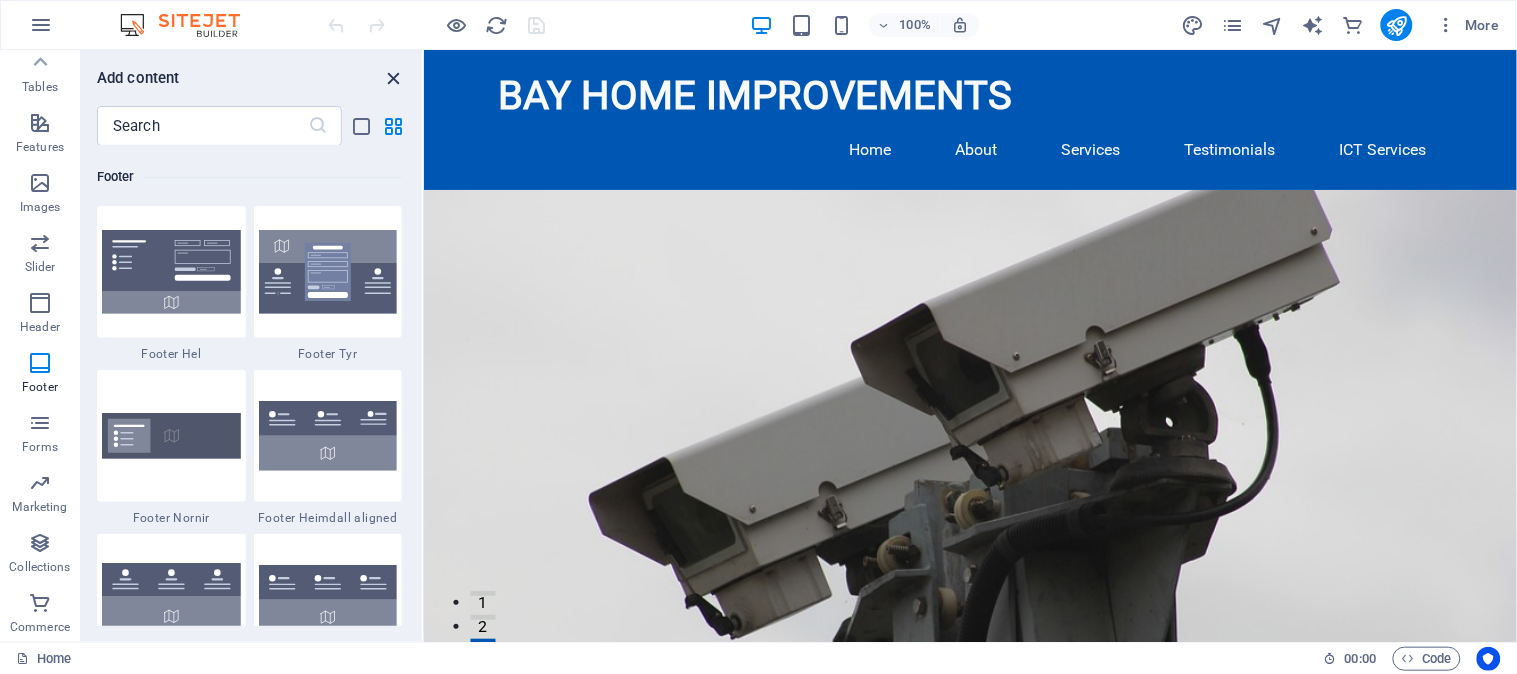 click at bounding box center [394, 78] 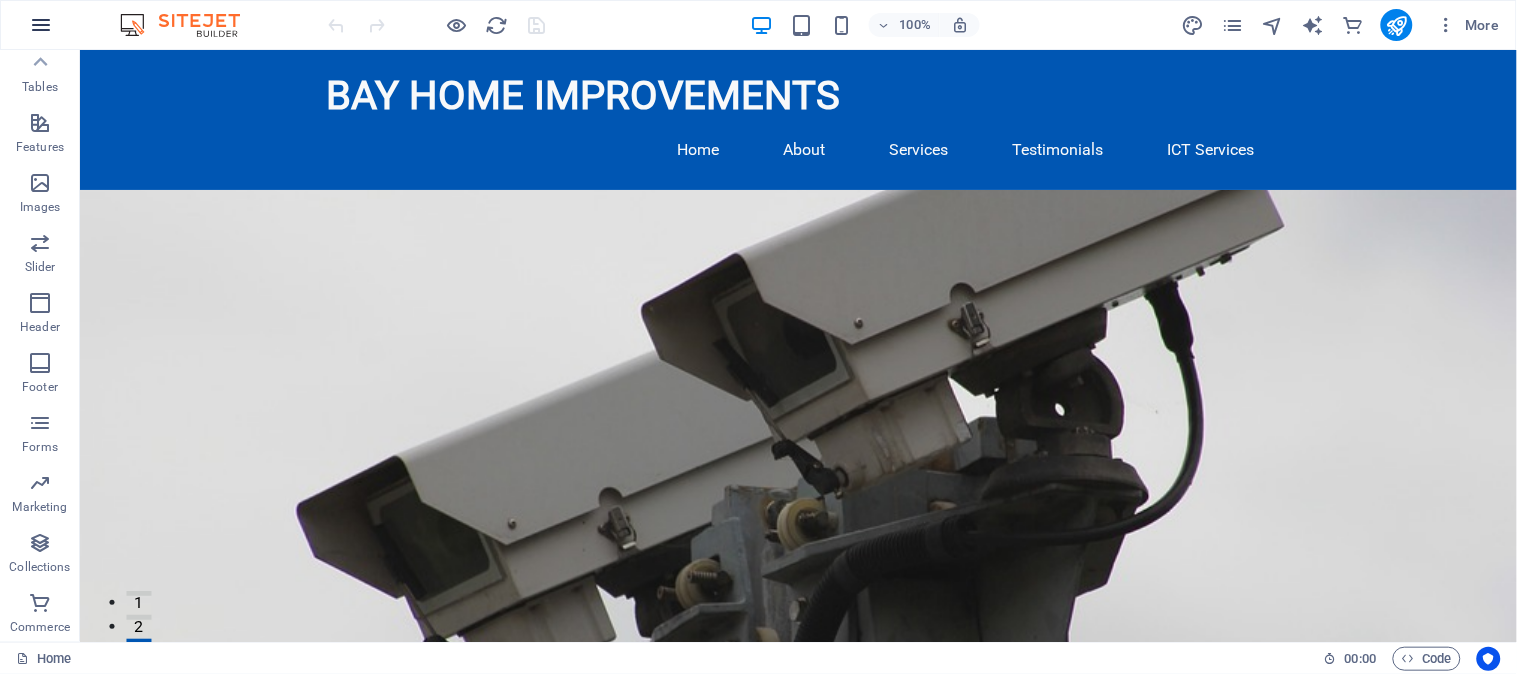 click at bounding box center [41, 25] 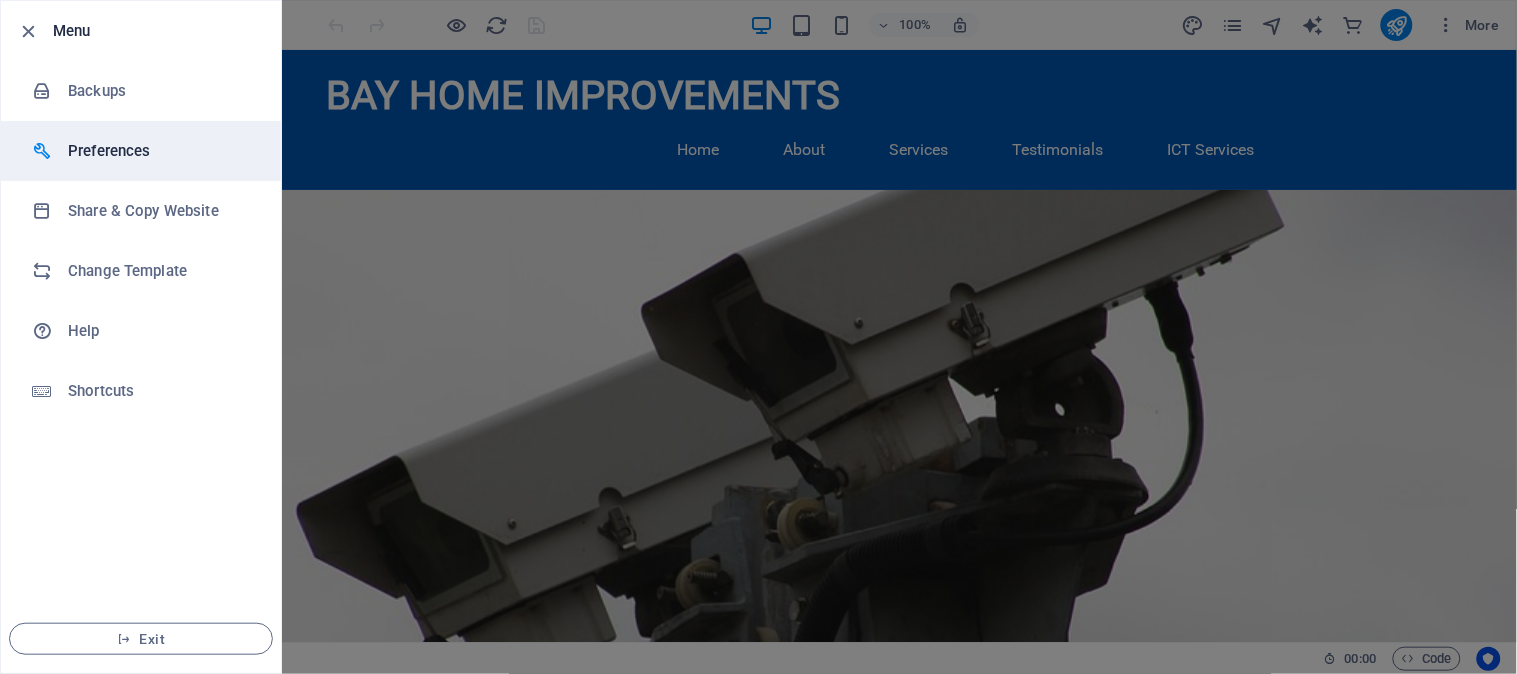click on "Preferences" at bounding box center [160, 151] 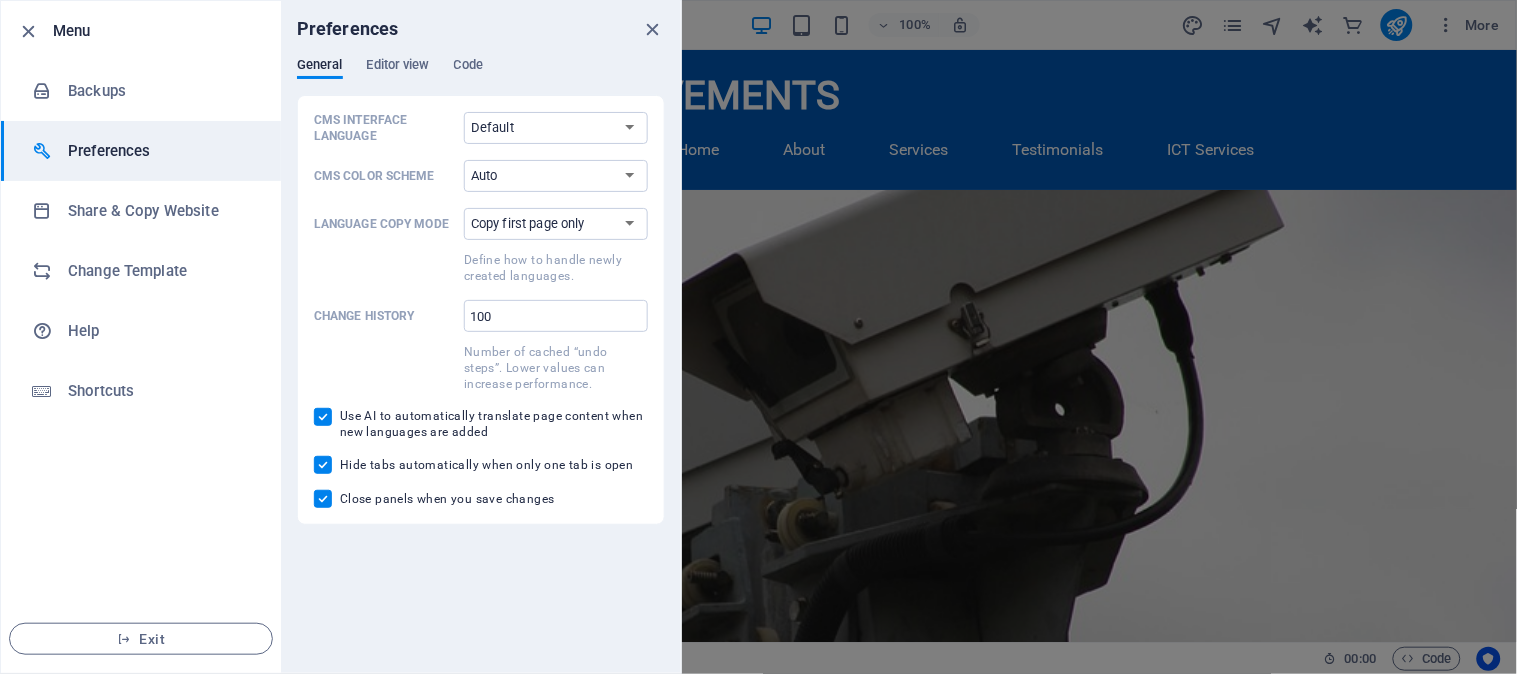 click at bounding box center [35, 31] 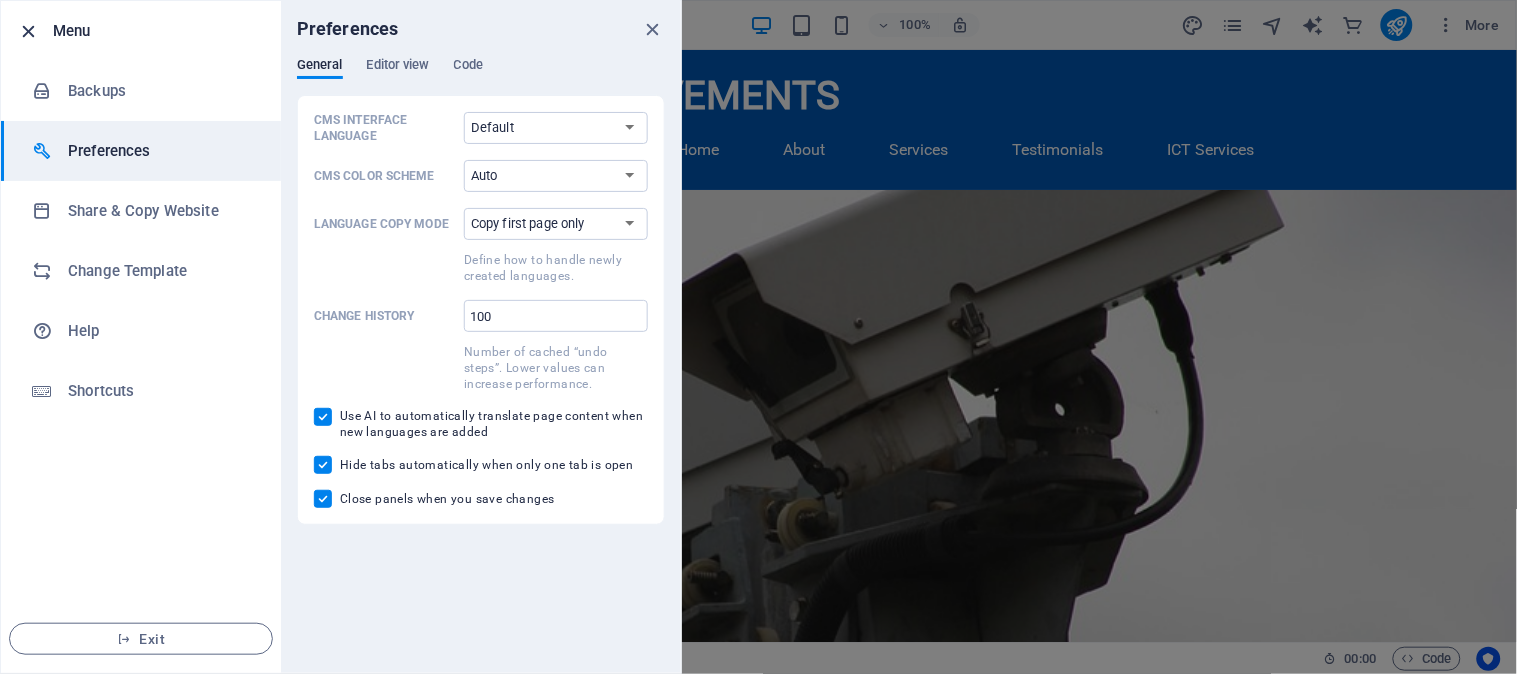 click at bounding box center [29, 31] 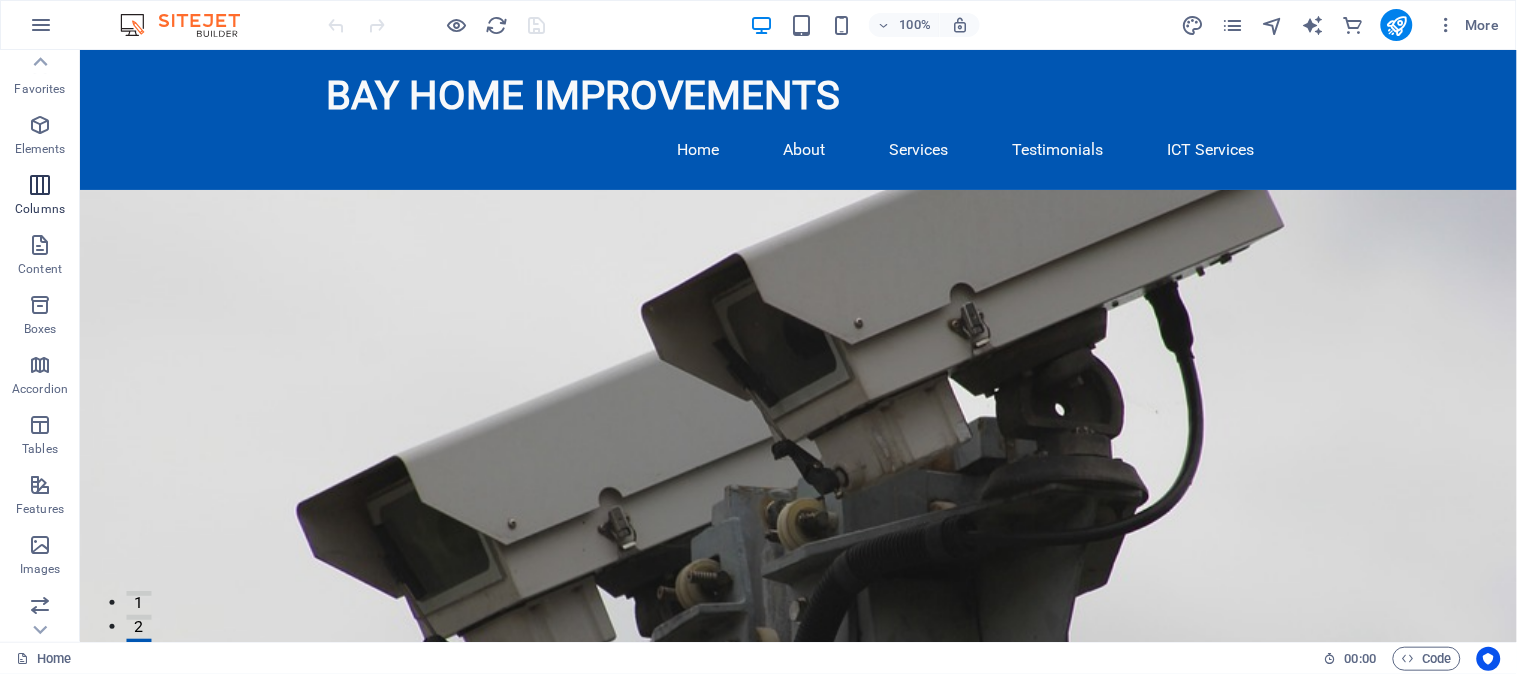 scroll, scrollTop: 0, scrollLeft: 0, axis: both 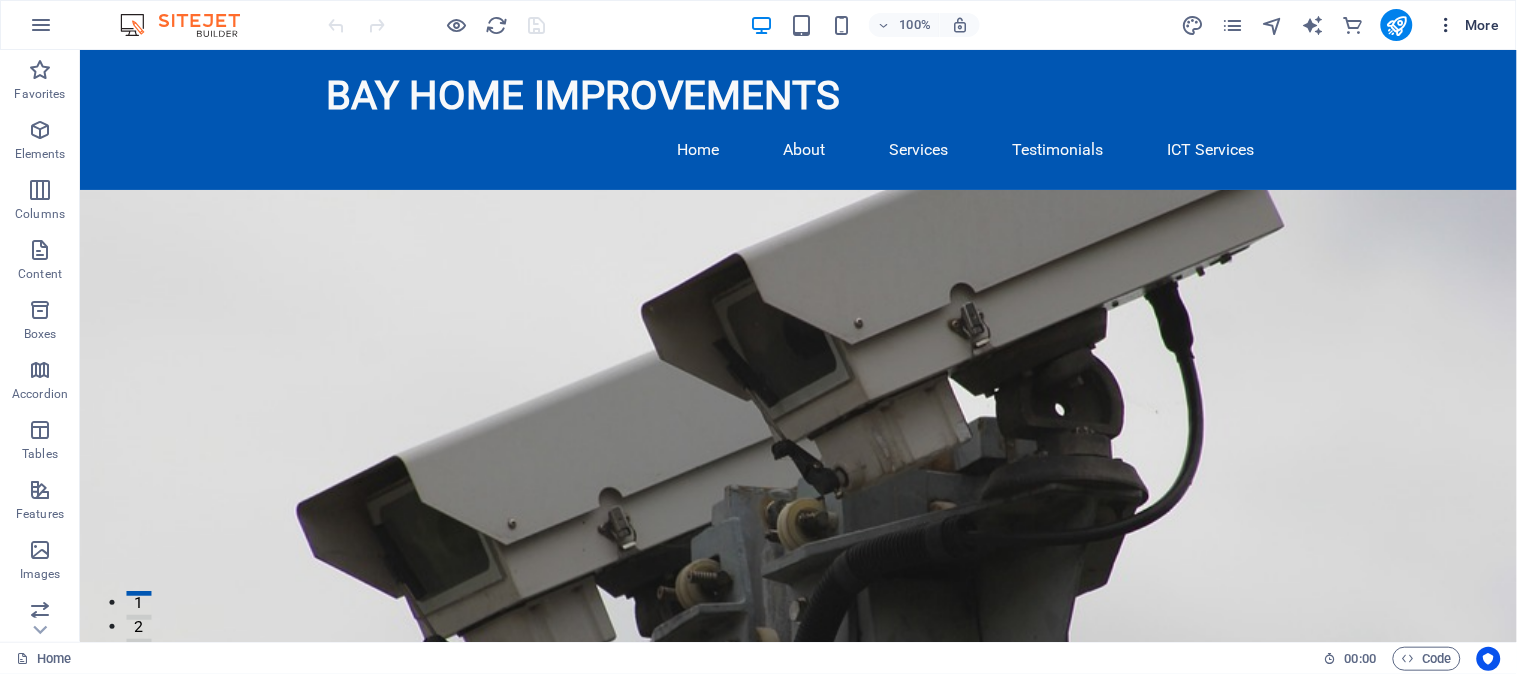 click at bounding box center [1447, 25] 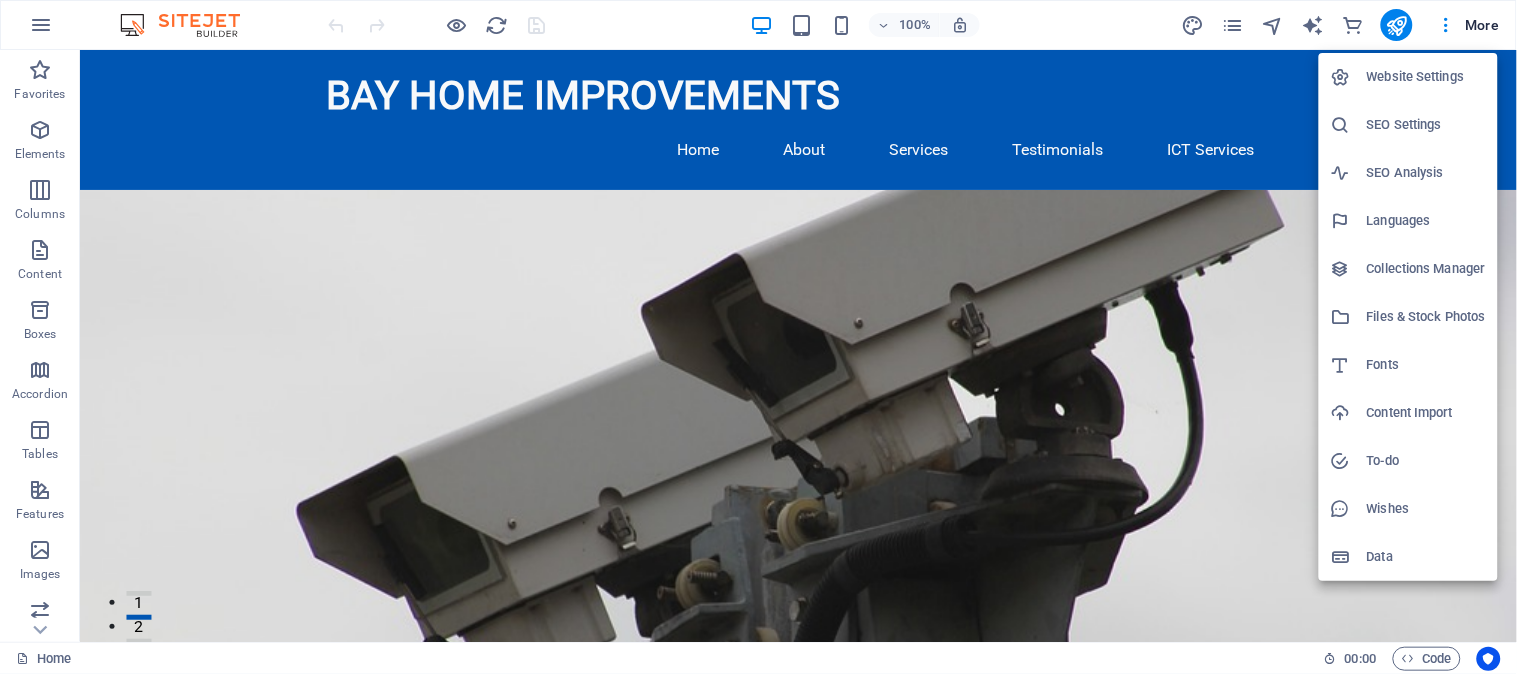 click on "Website Settings" at bounding box center [1426, 77] 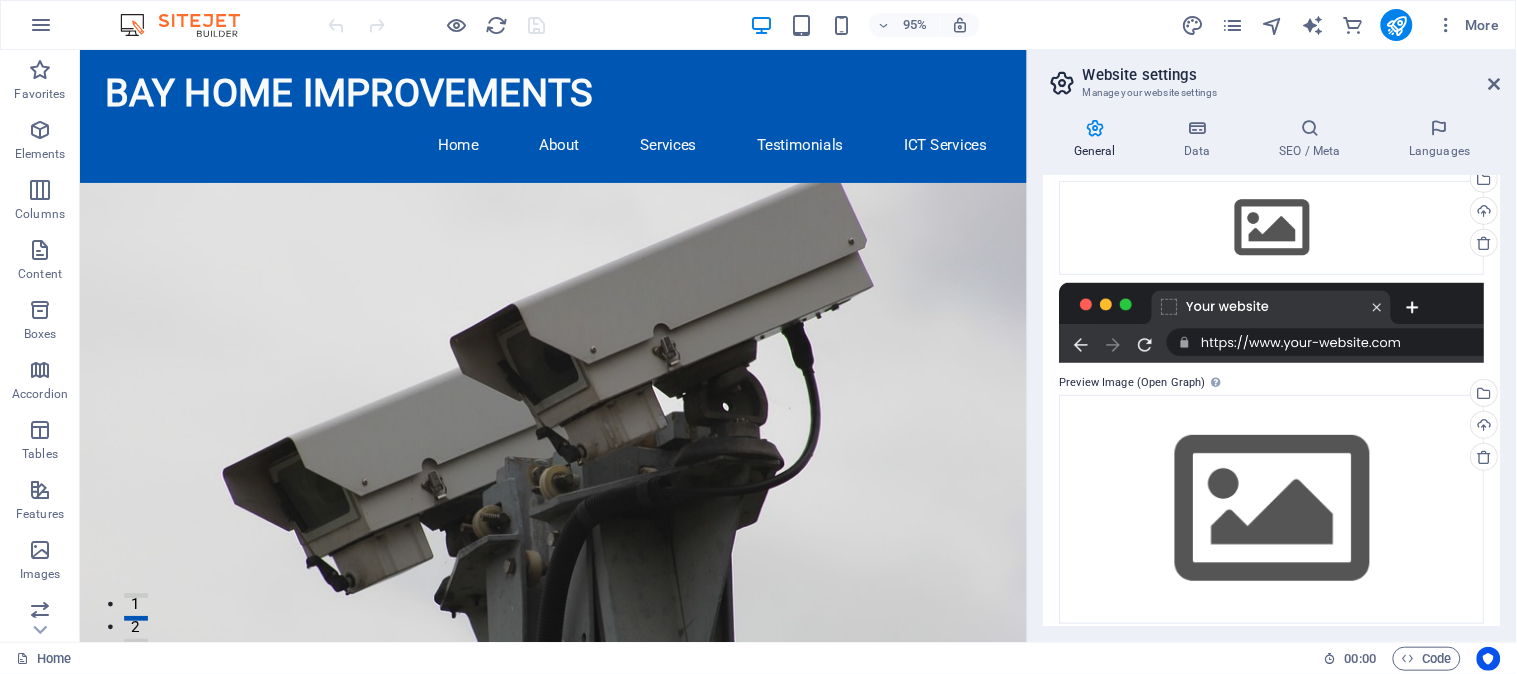 scroll, scrollTop: 296, scrollLeft: 0, axis: vertical 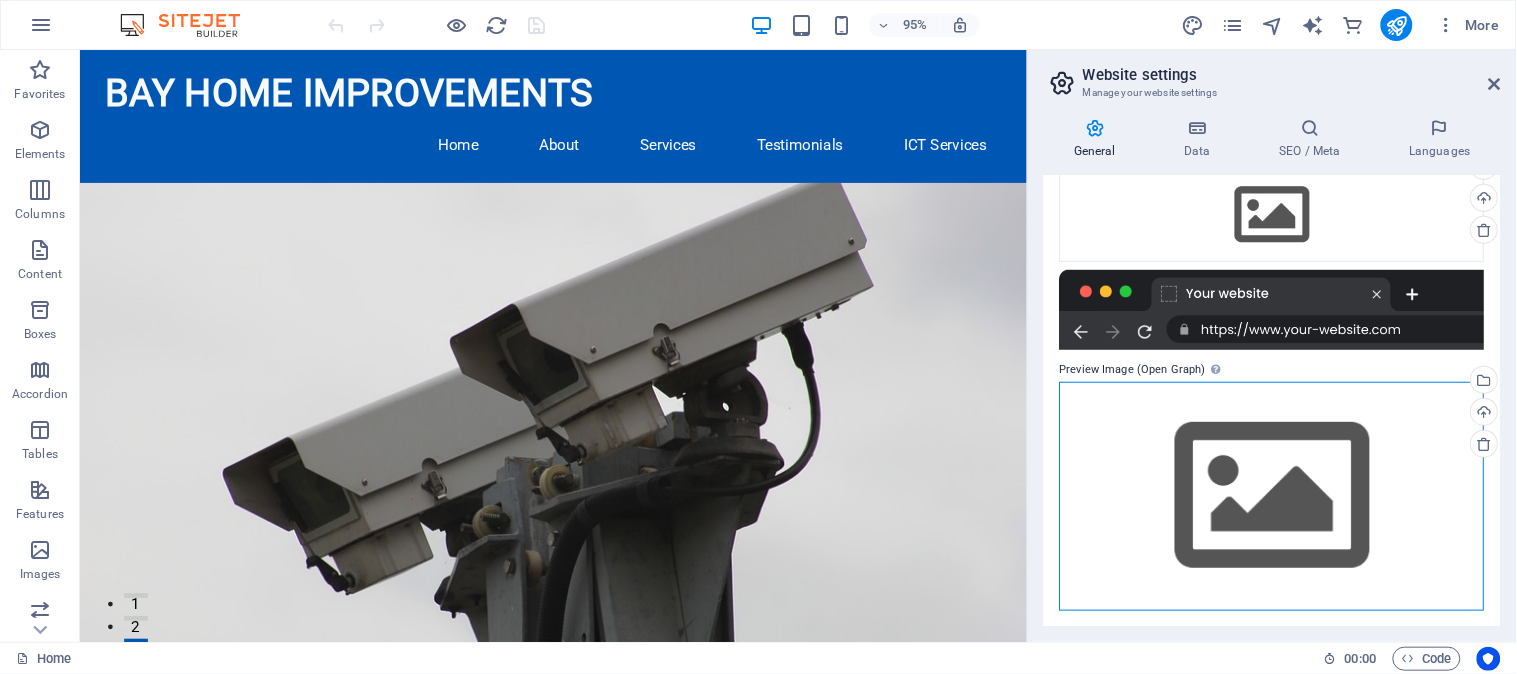 click on "Drag files here, click to choose files or select files from Files or our free stock photos & videos" at bounding box center (1272, 496) 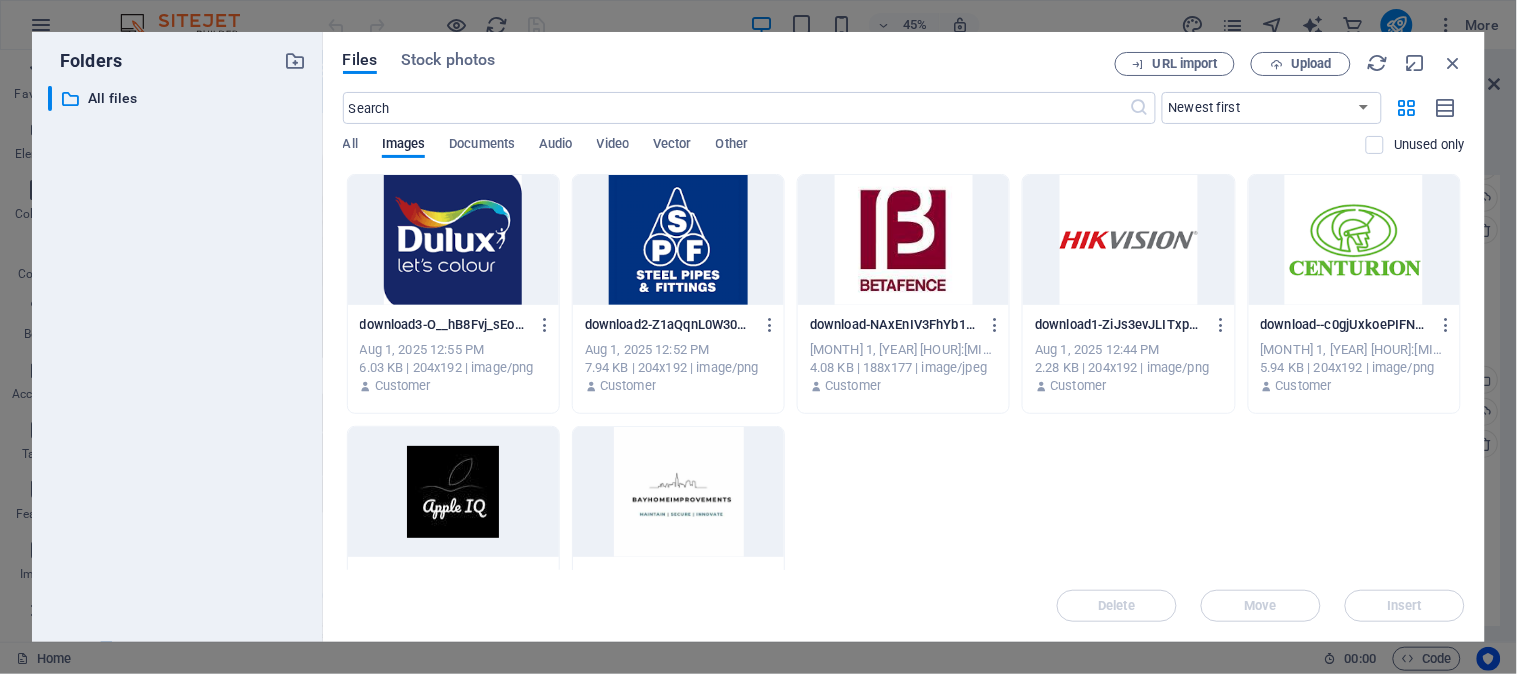 click at bounding box center (678, 492) 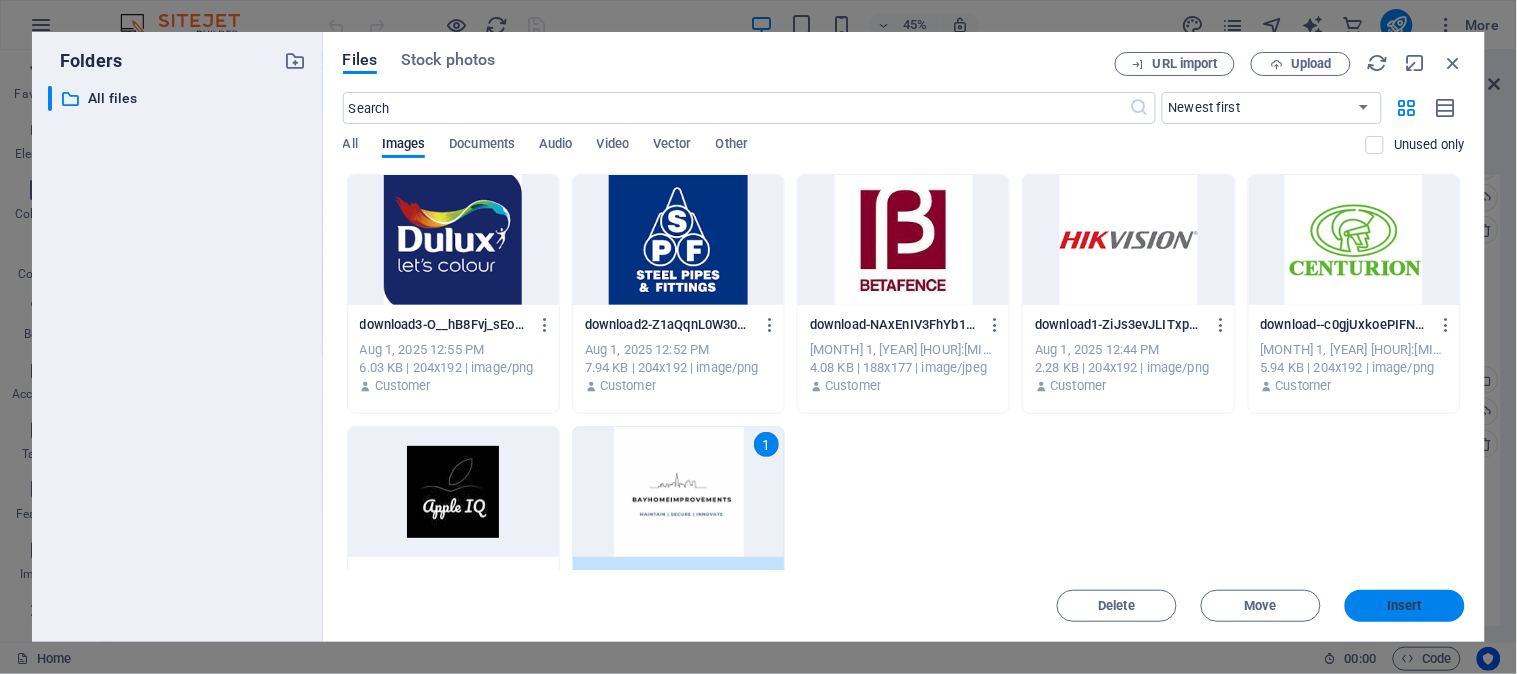 click on "Insert" at bounding box center (1405, 606) 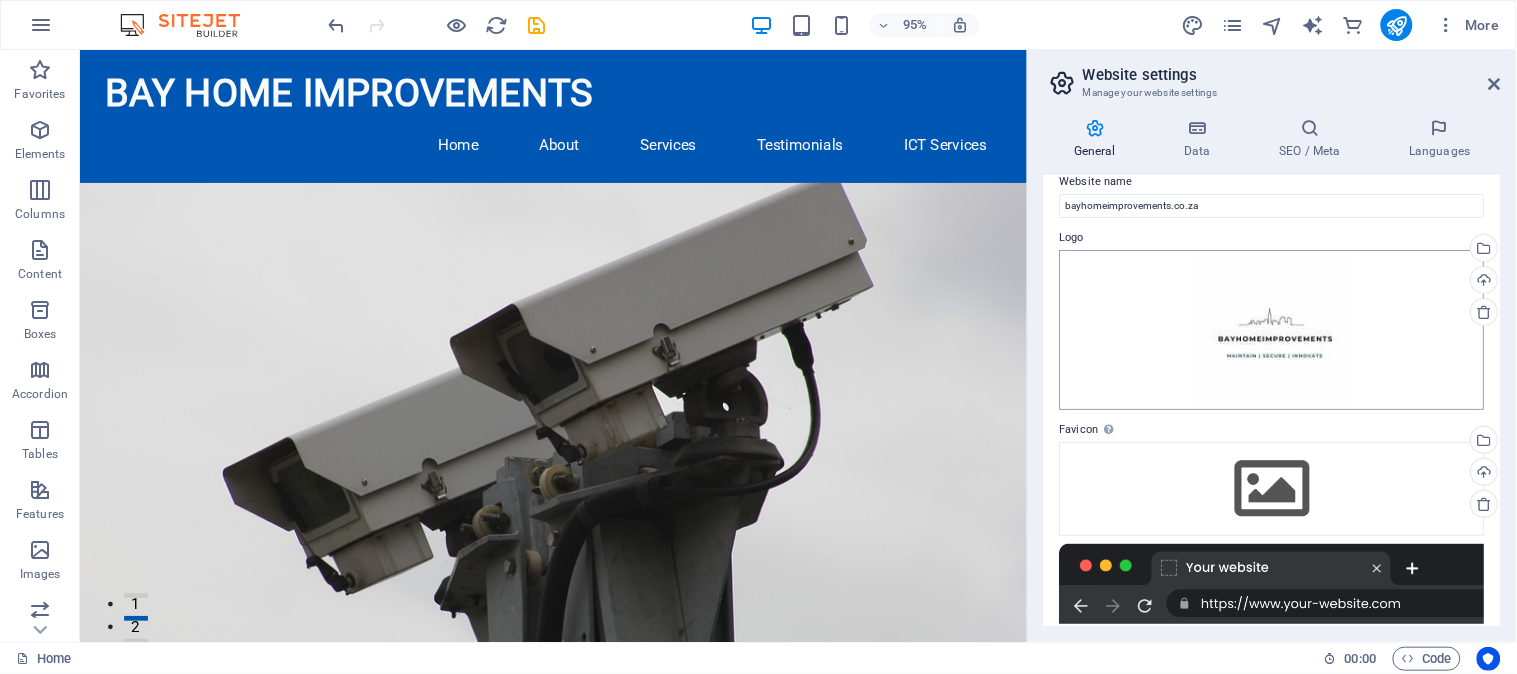 scroll, scrollTop: 0, scrollLeft: 0, axis: both 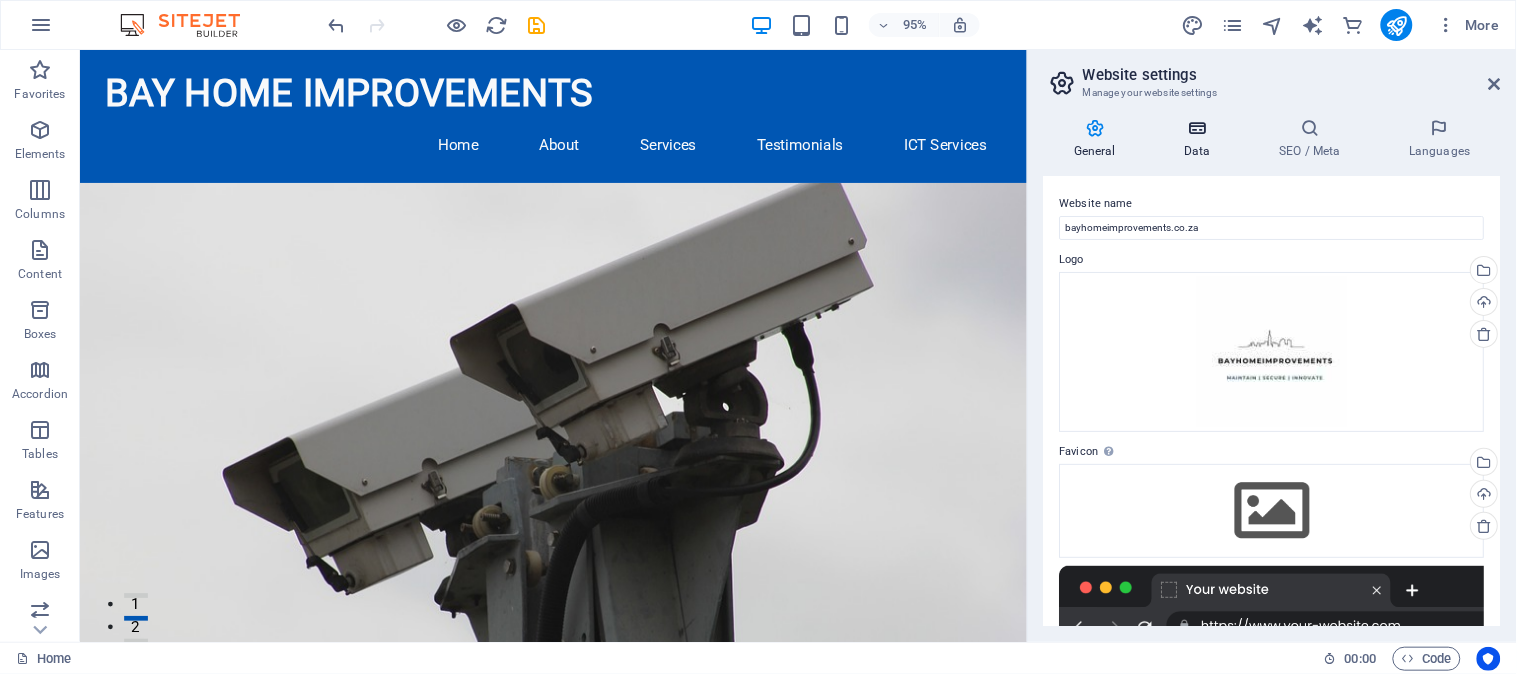 click at bounding box center (1197, 128) 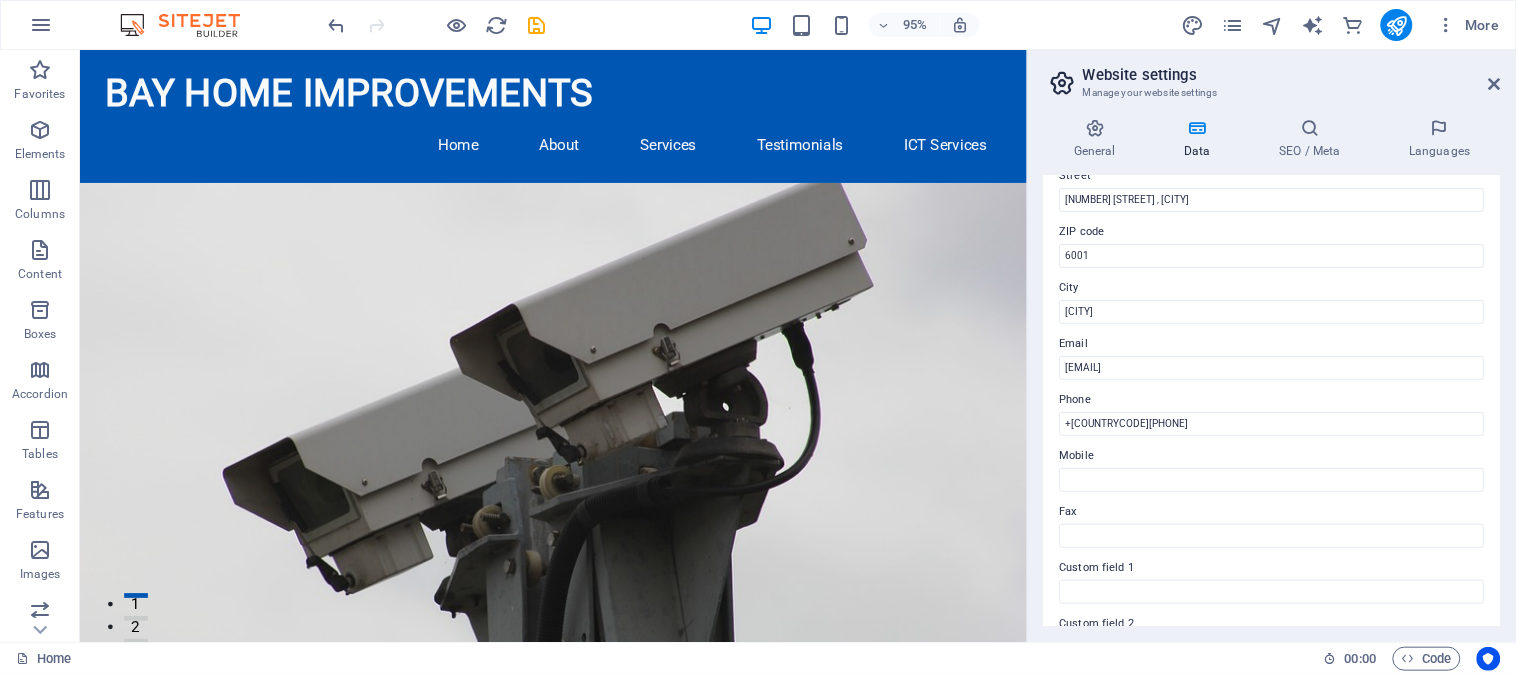 scroll, scrollTop: 0, scrollLeft: 0, axis: both 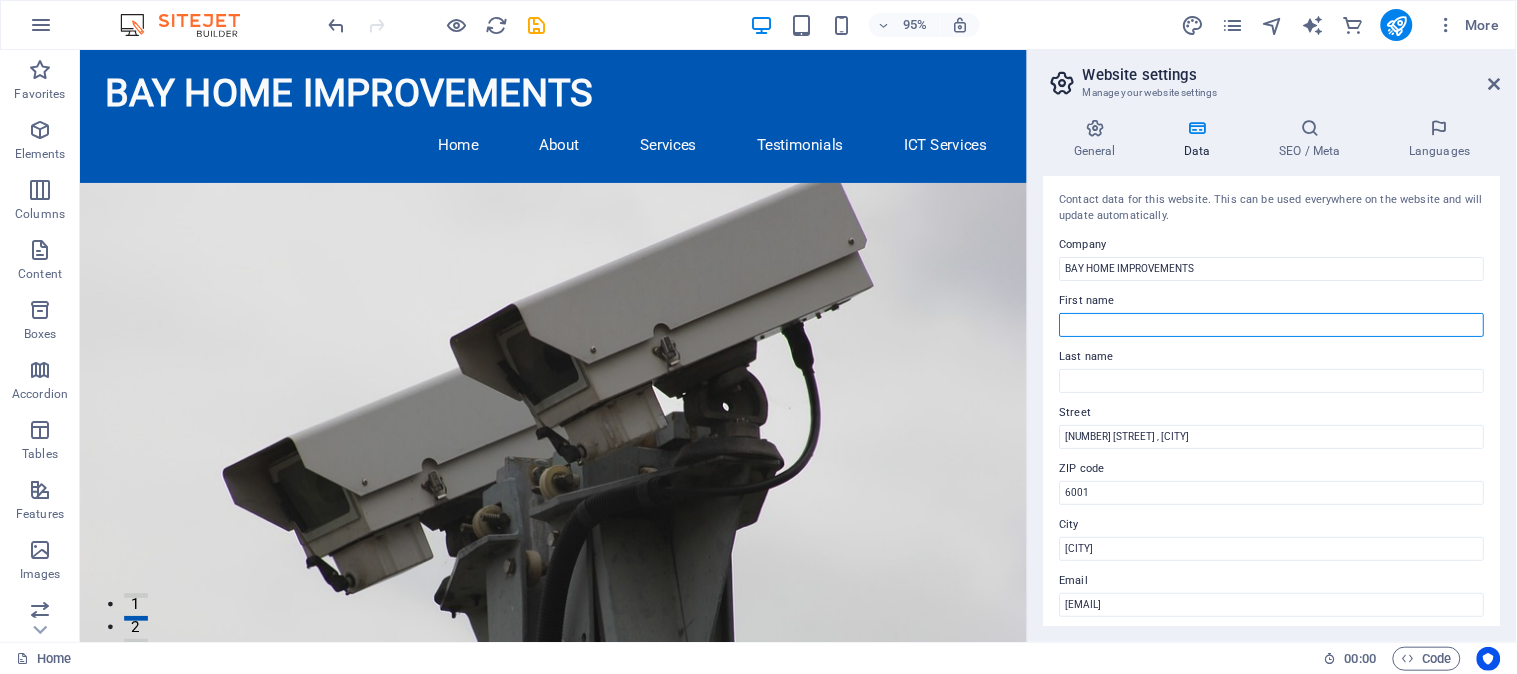 click on "First name" at bounding box center (1272, 325) 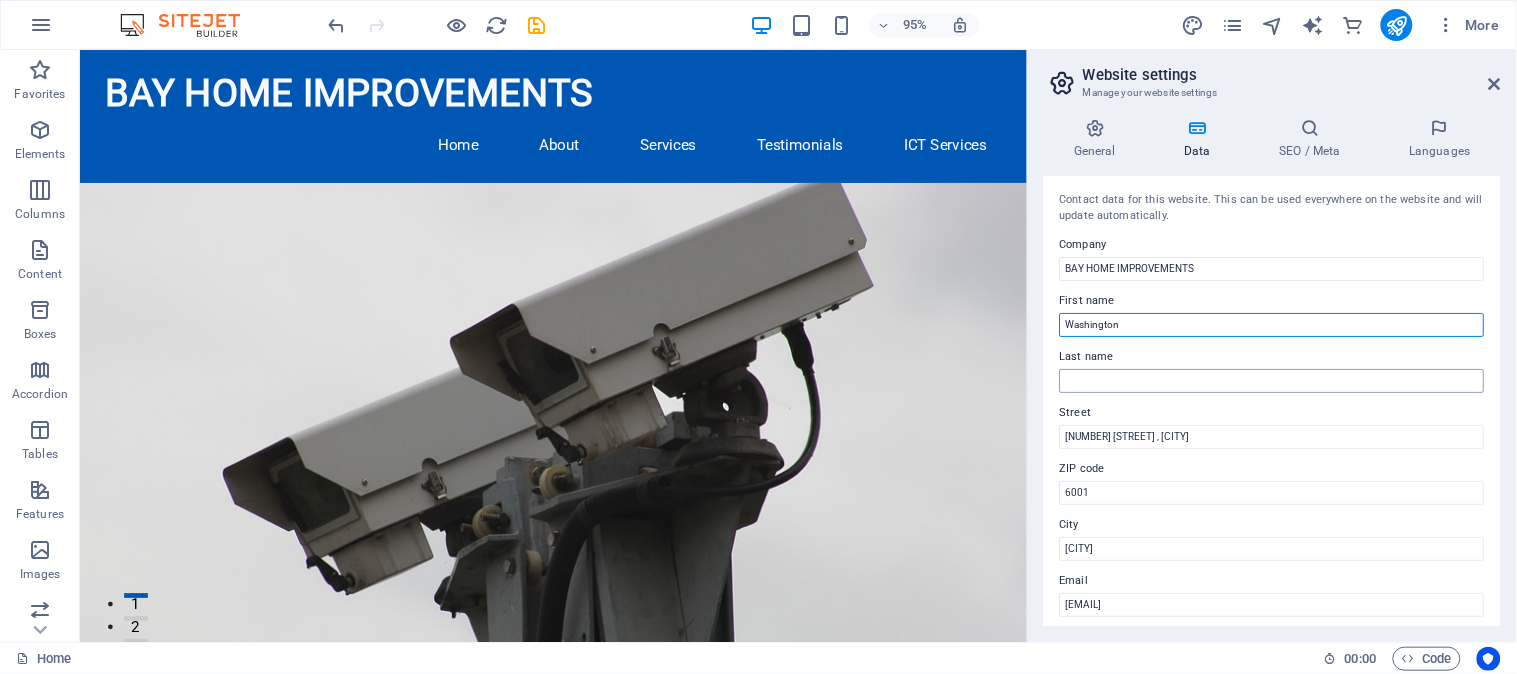 type on "Washington" 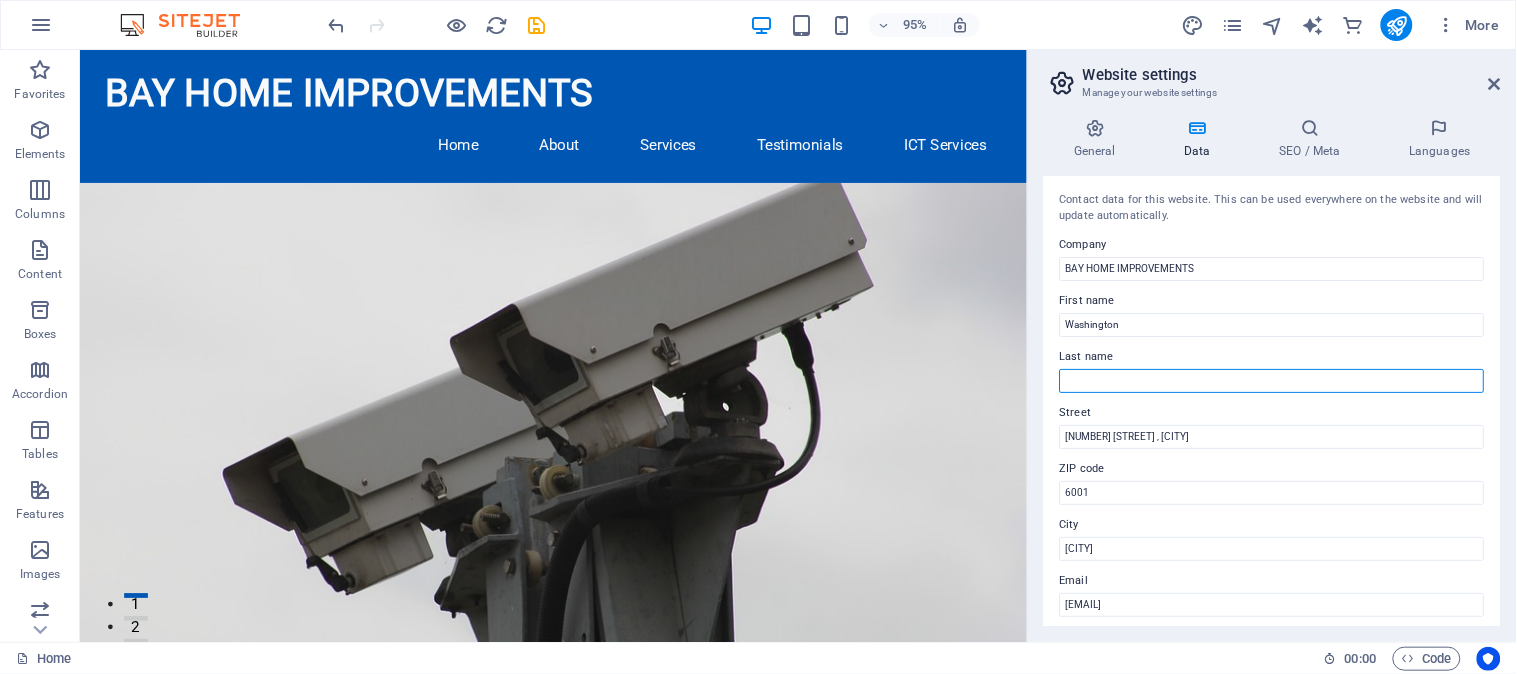 click on "Last name" at bounding box center [1272, 381] 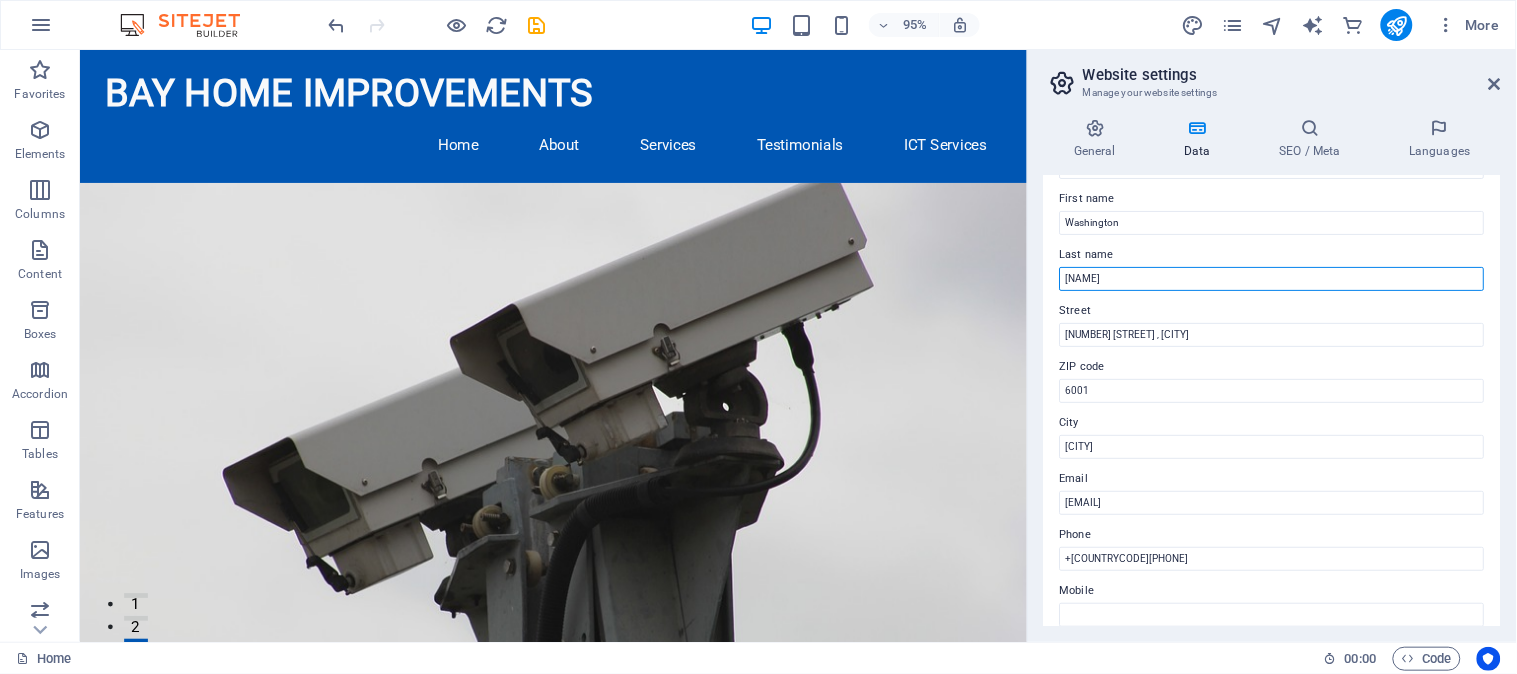 scroll, scrollTop: 0, scrollLeft: 0, axis: both 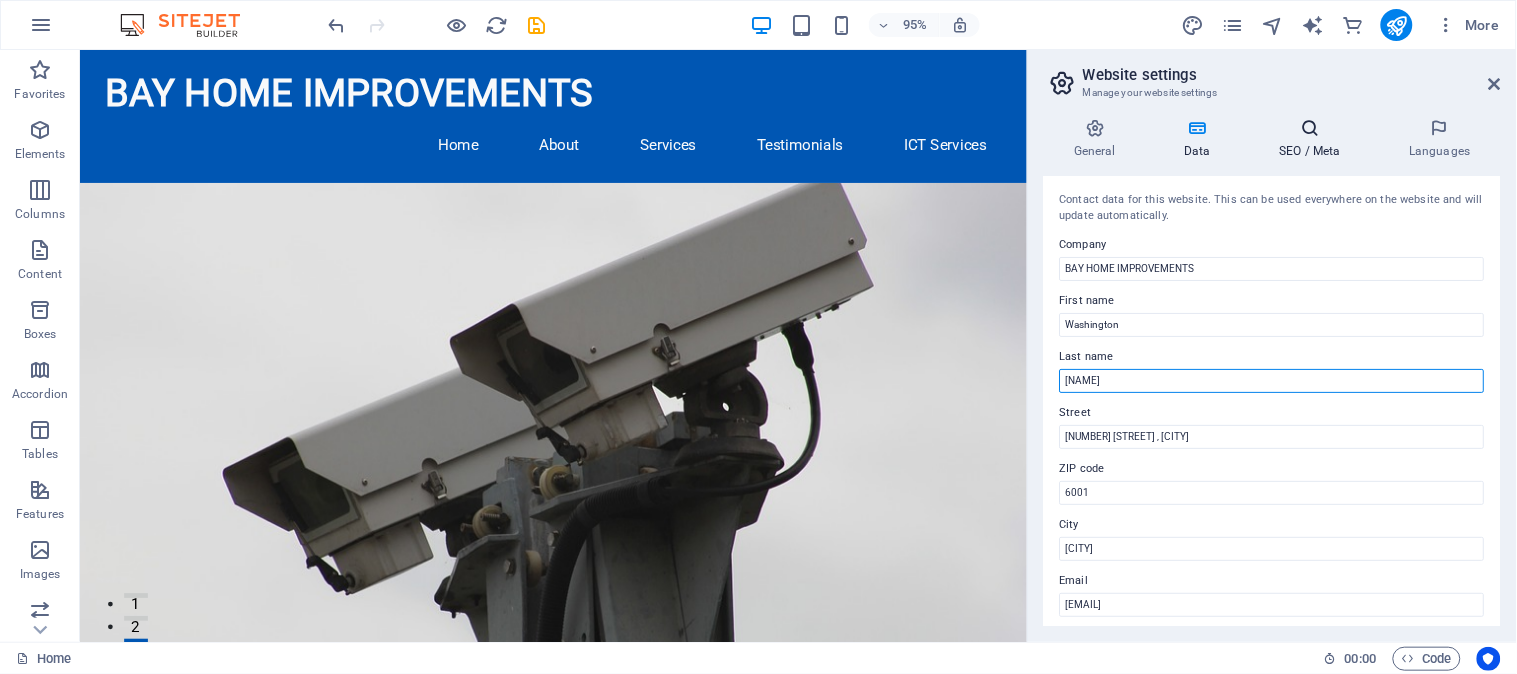 type on "[NAME]" 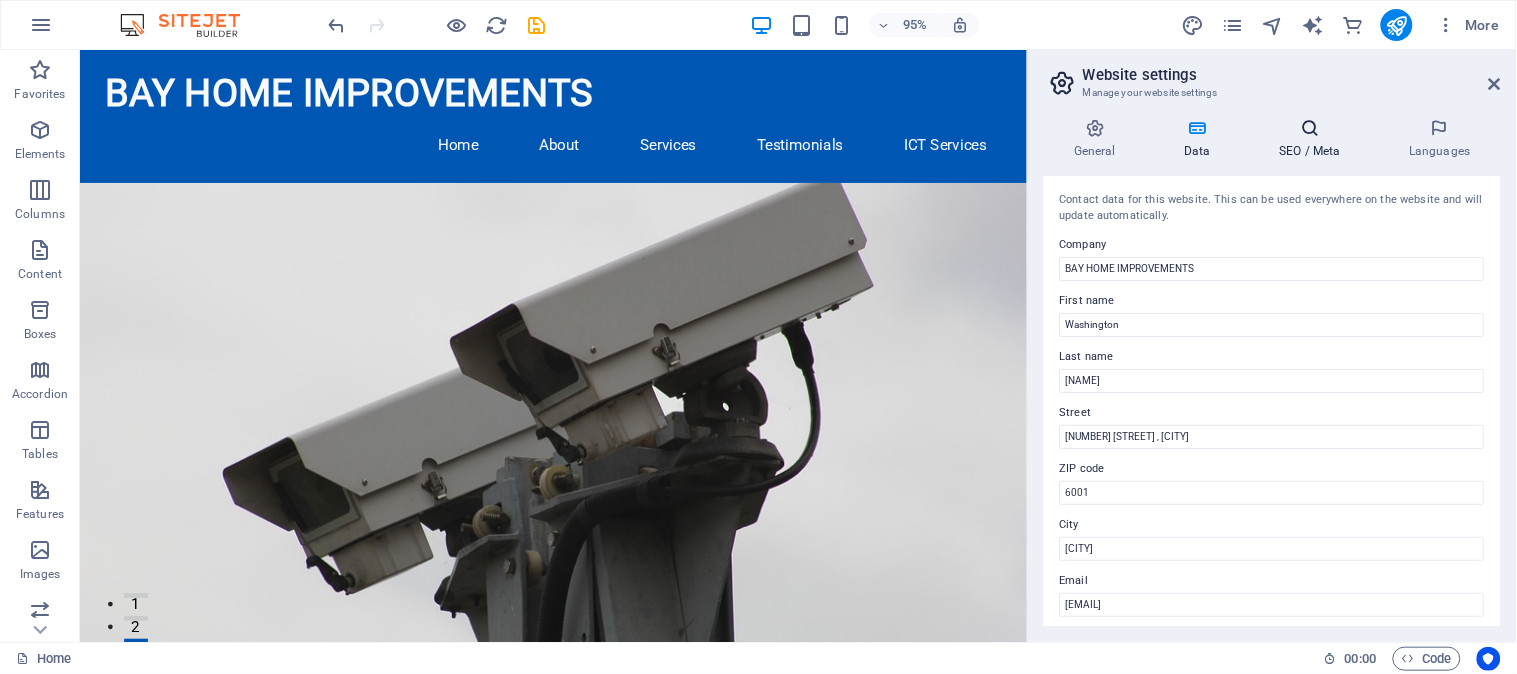 click at bounding box center [1310, 128] 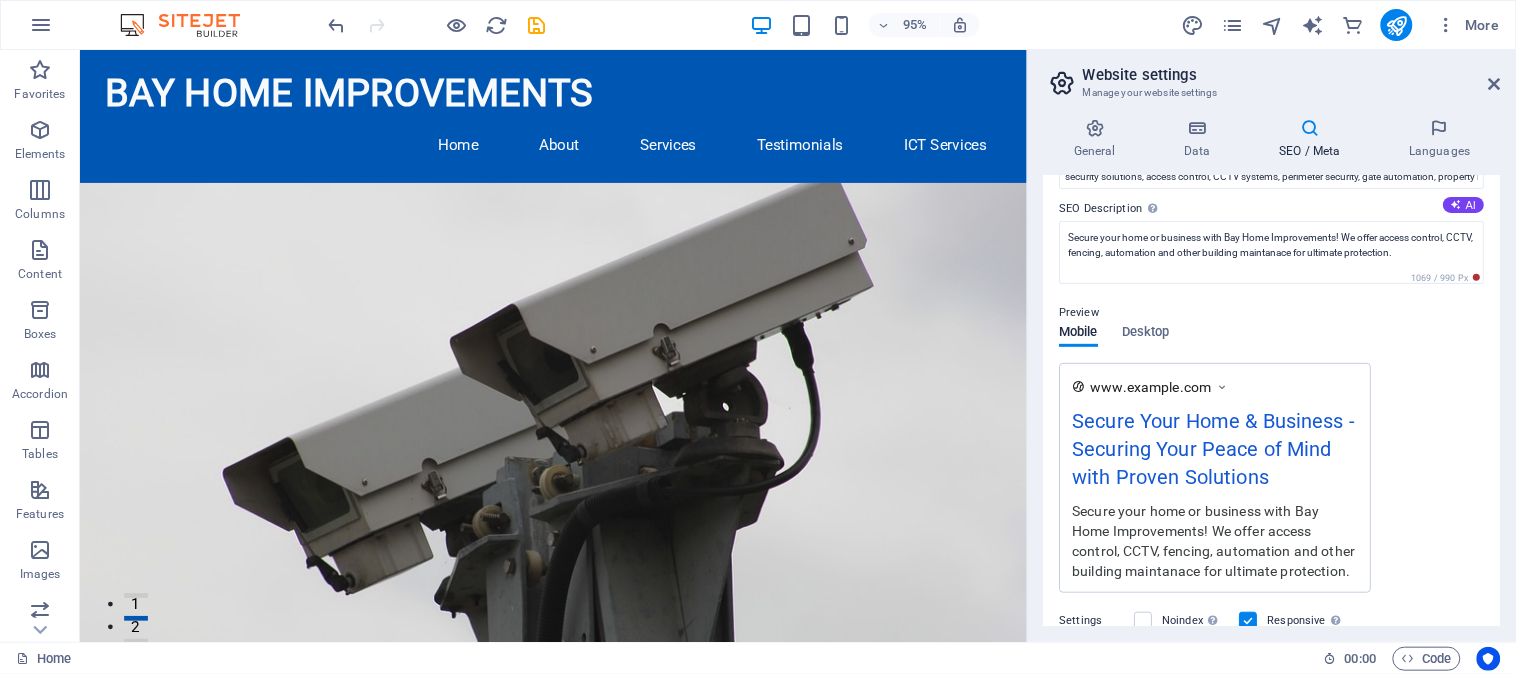 scroll, scrollTop: 0, scrollLeft: 0, axis: both 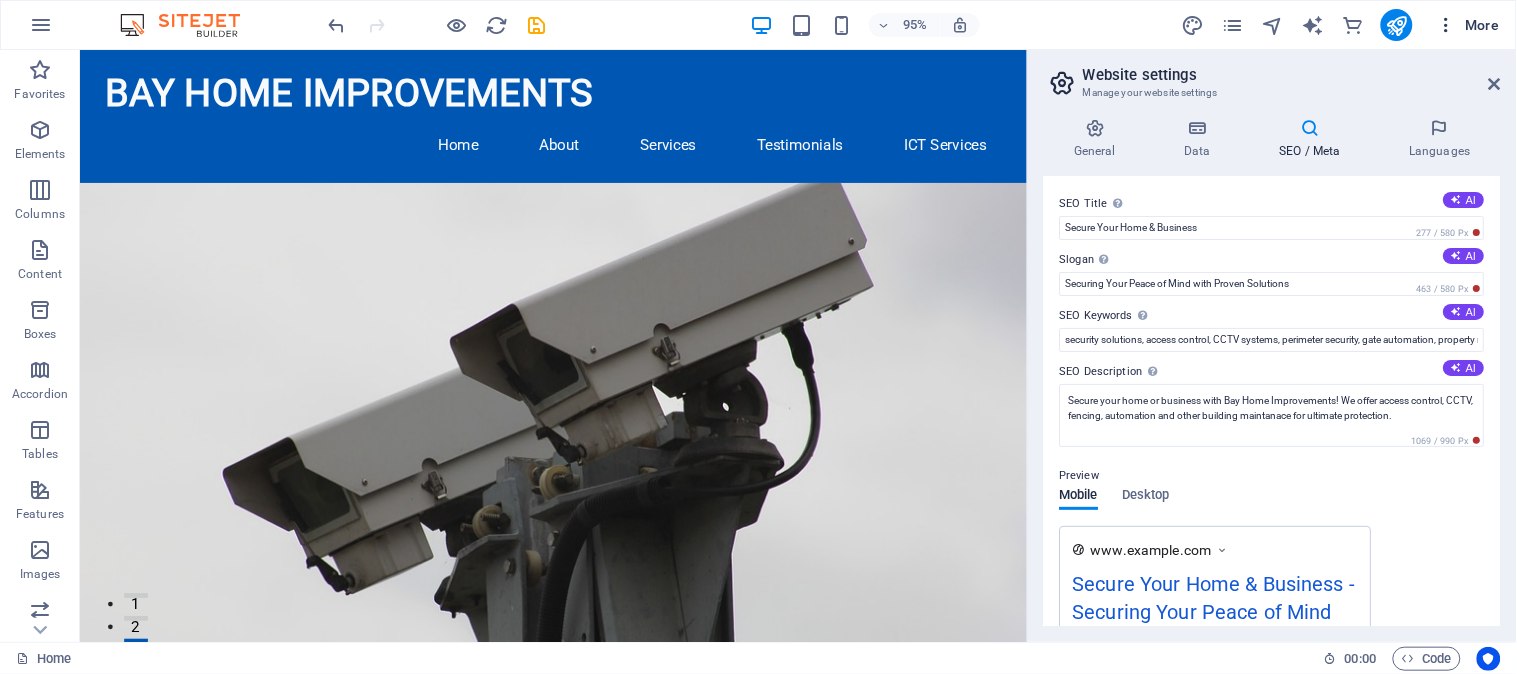 click on "More" at bounding box center [1468, 25] 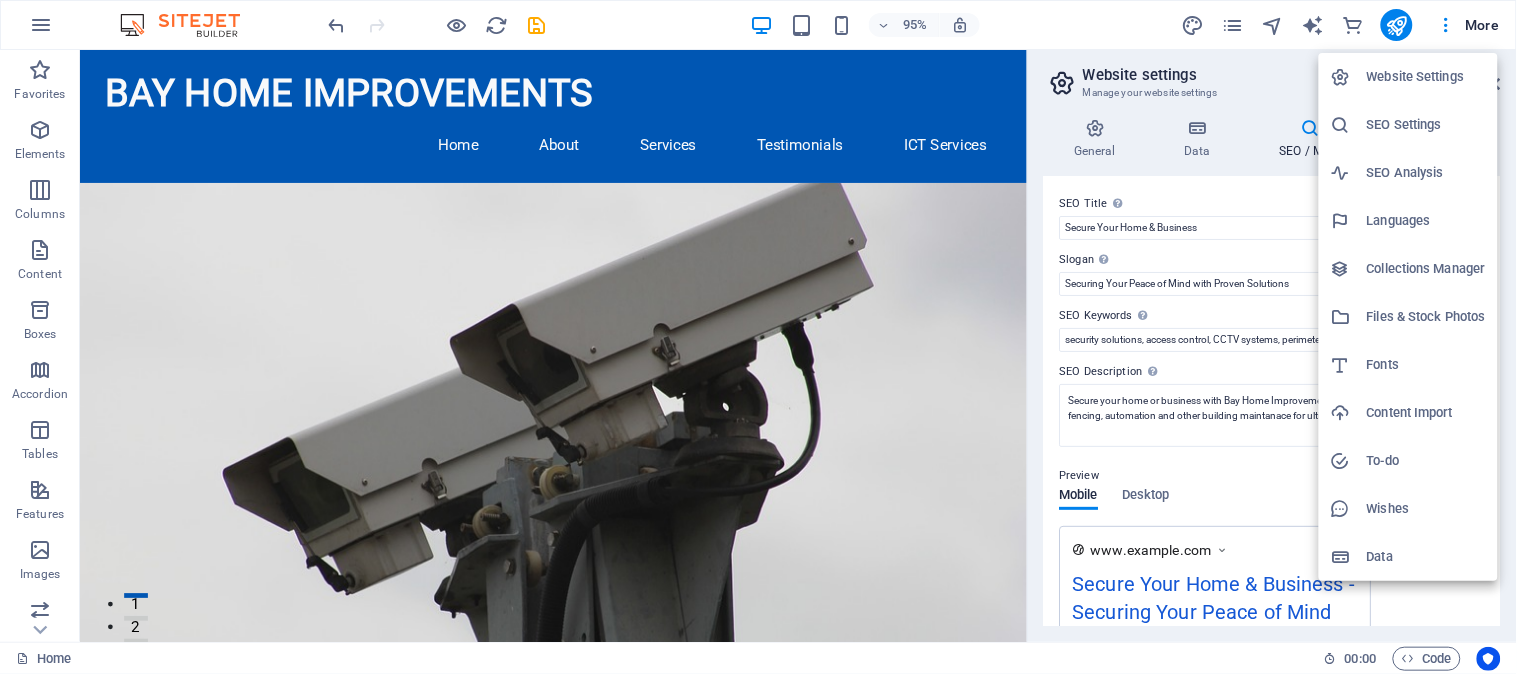click on "Collections Manager" at bounding box center [1426, 269] 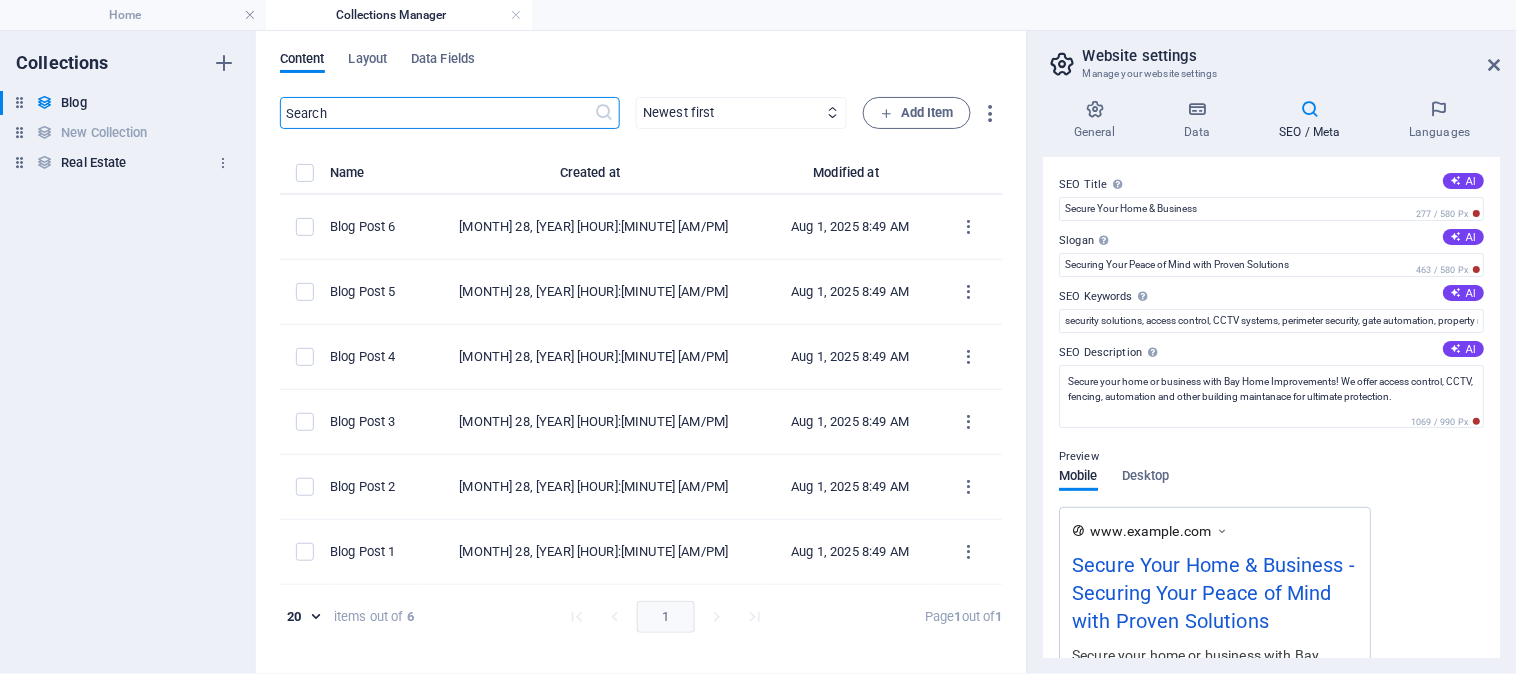 click on "Real Estate Real Estate" at bounding box center (118, 163) 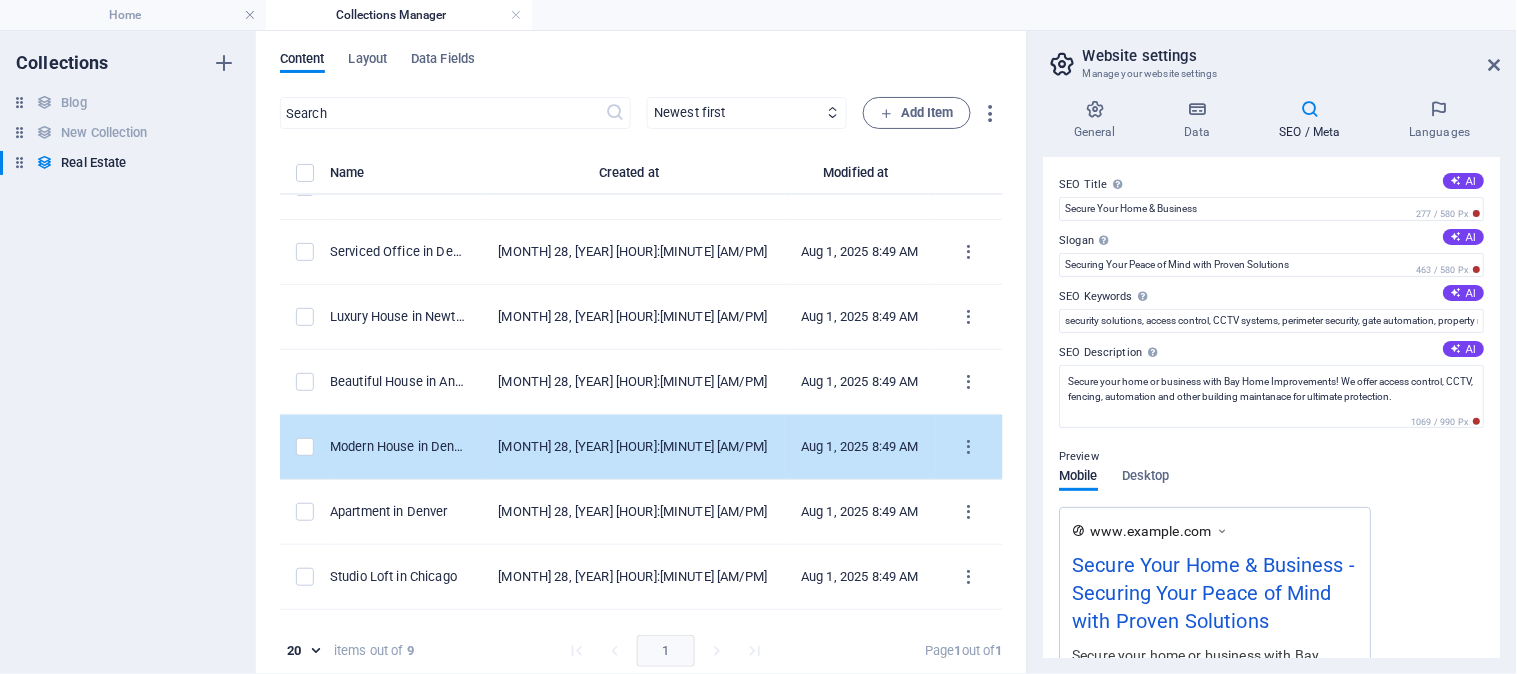 scroll, scrollTop: 160, scrollLeft: 0, axis: vertical 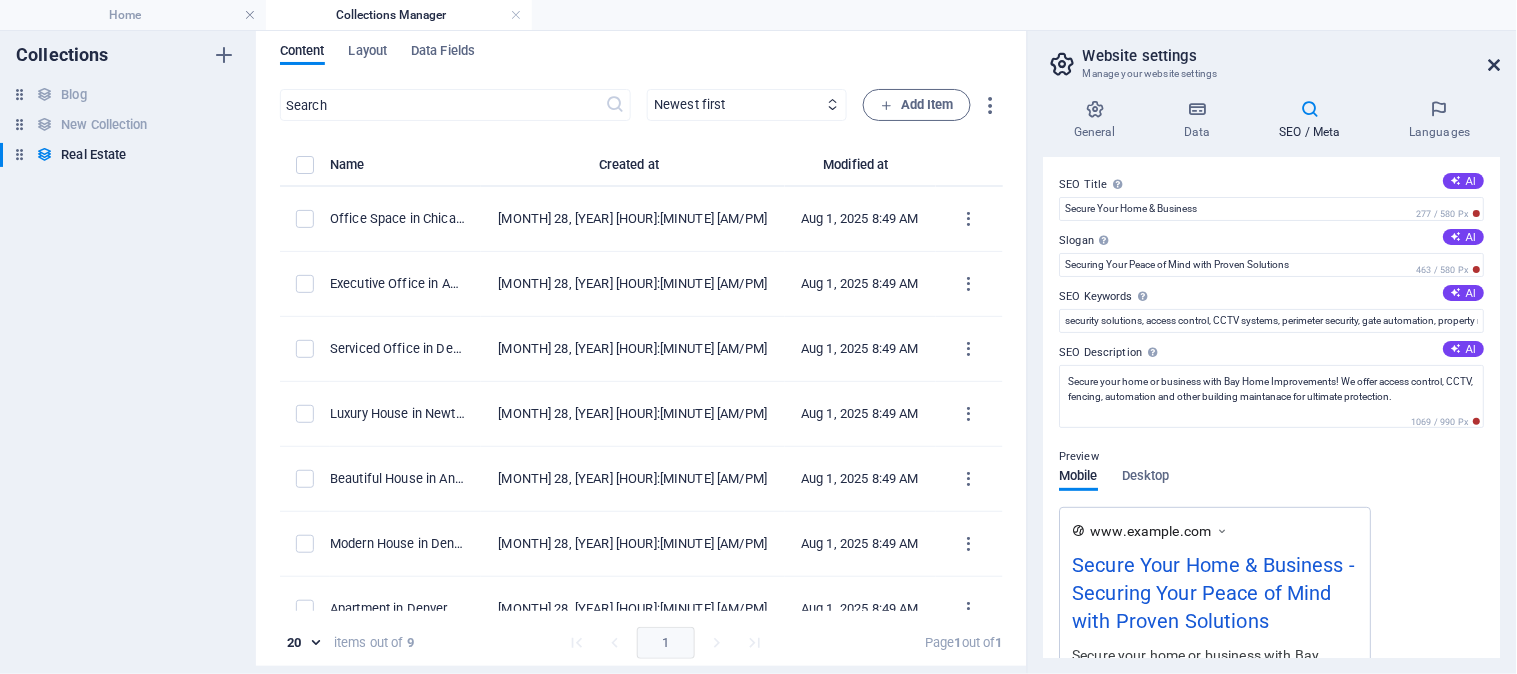 click at bounding box center (1495, 65) 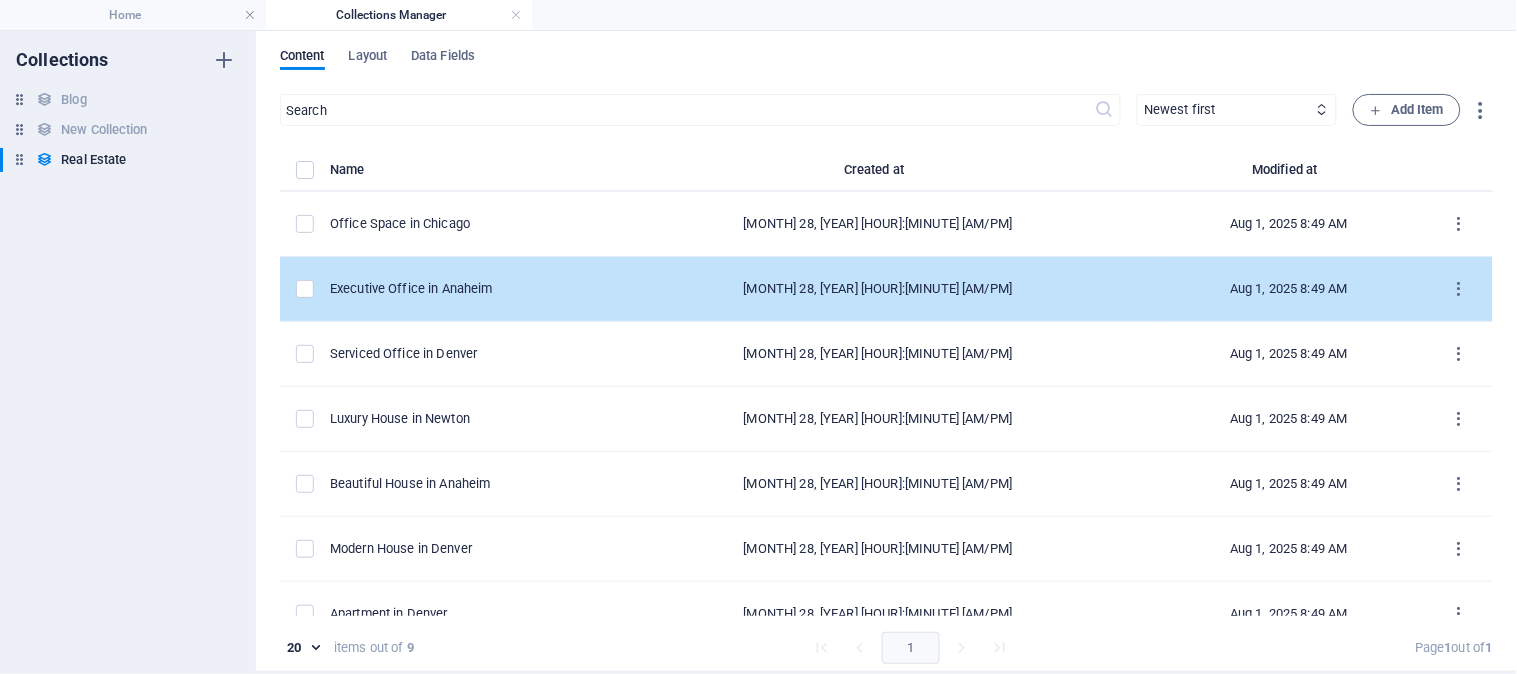 scroll, scrollTop: 0, scrollLeft: 0, axis: both 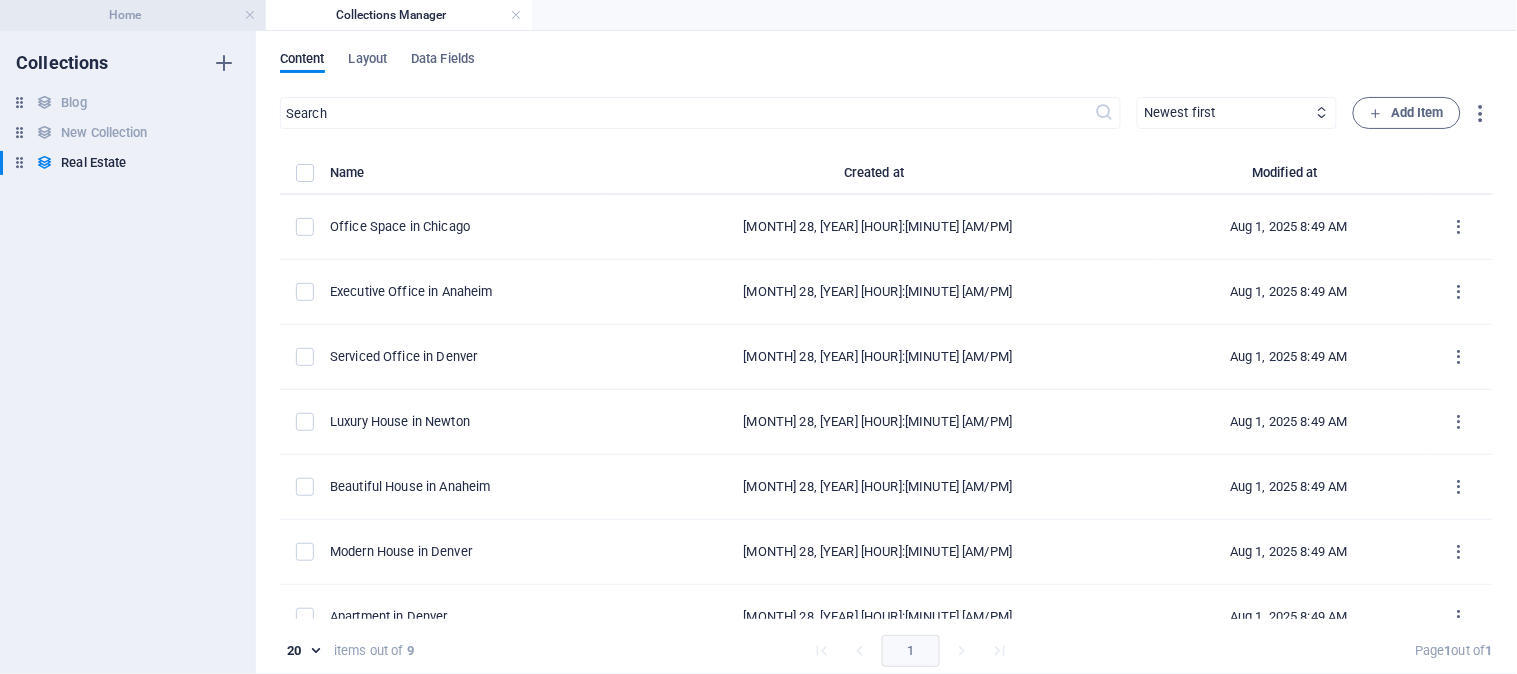 click on "Home" at bounding box center (133, 15) 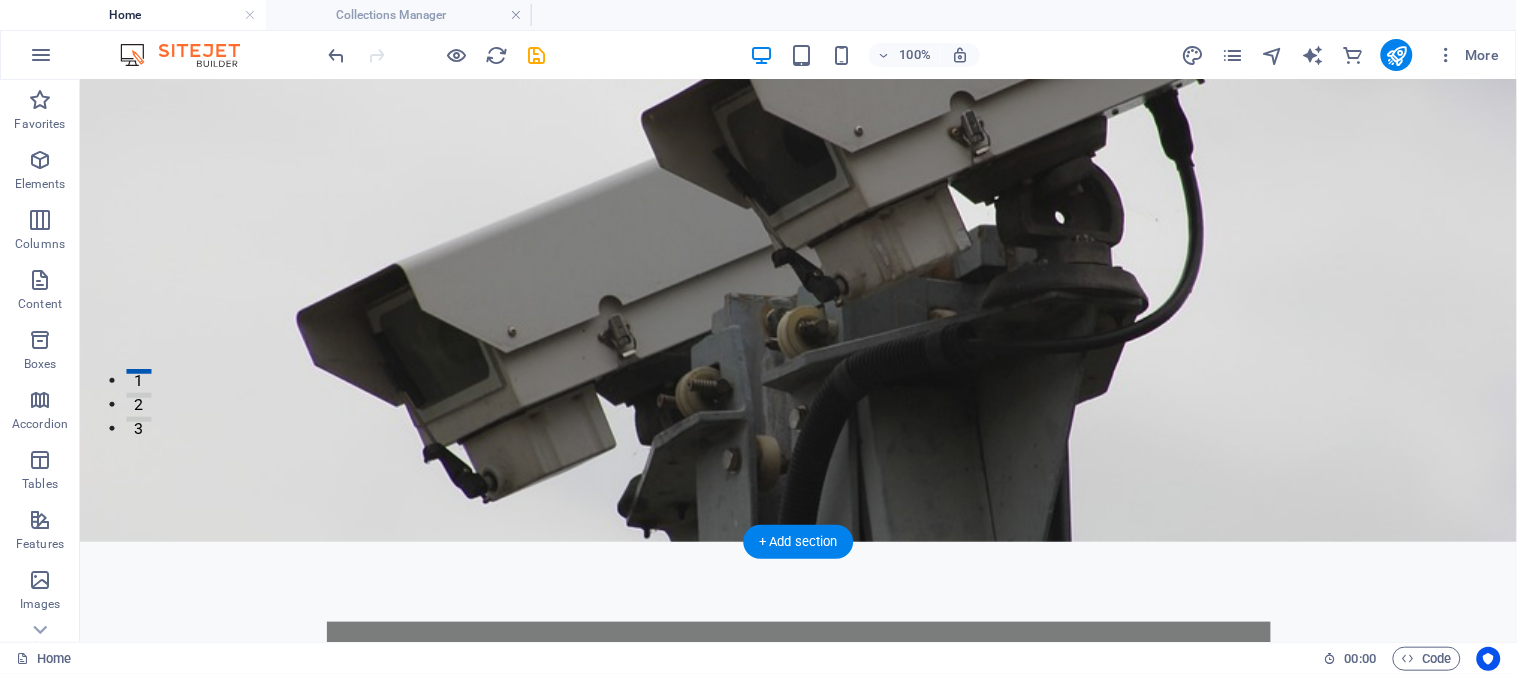 scroll, scrollTop: 0, scrollLeft: 0, axis: both 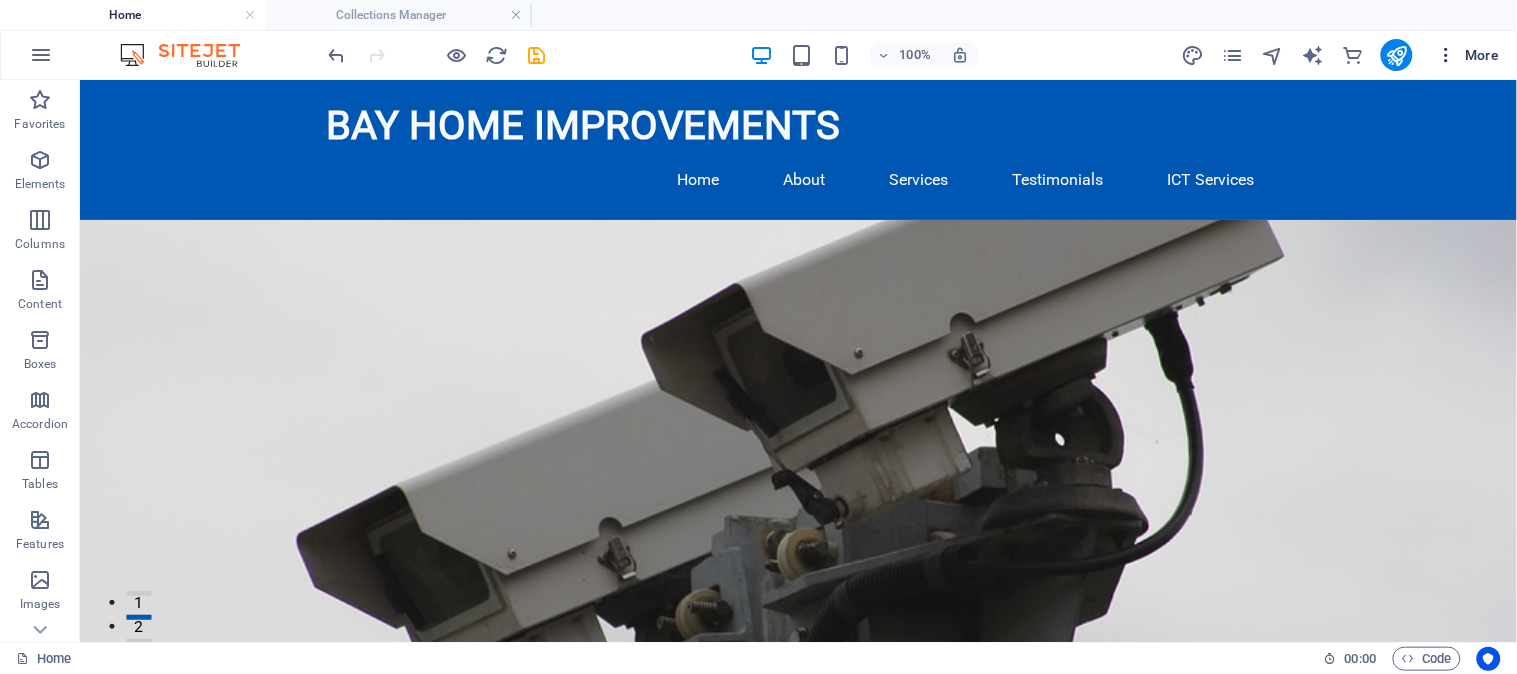 click on "More" at bounding box center (1468, 55) 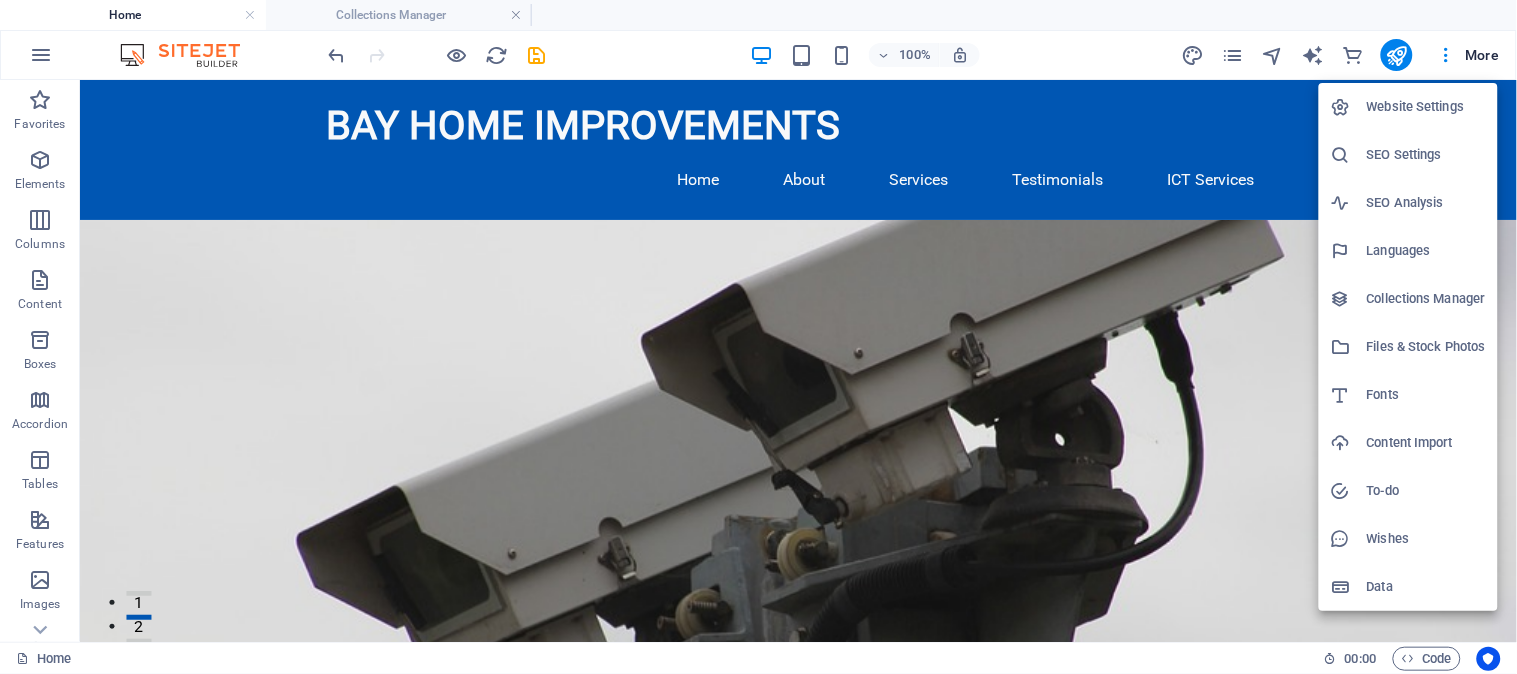 click on "Website Settings" at bounding box center [1426, 107] 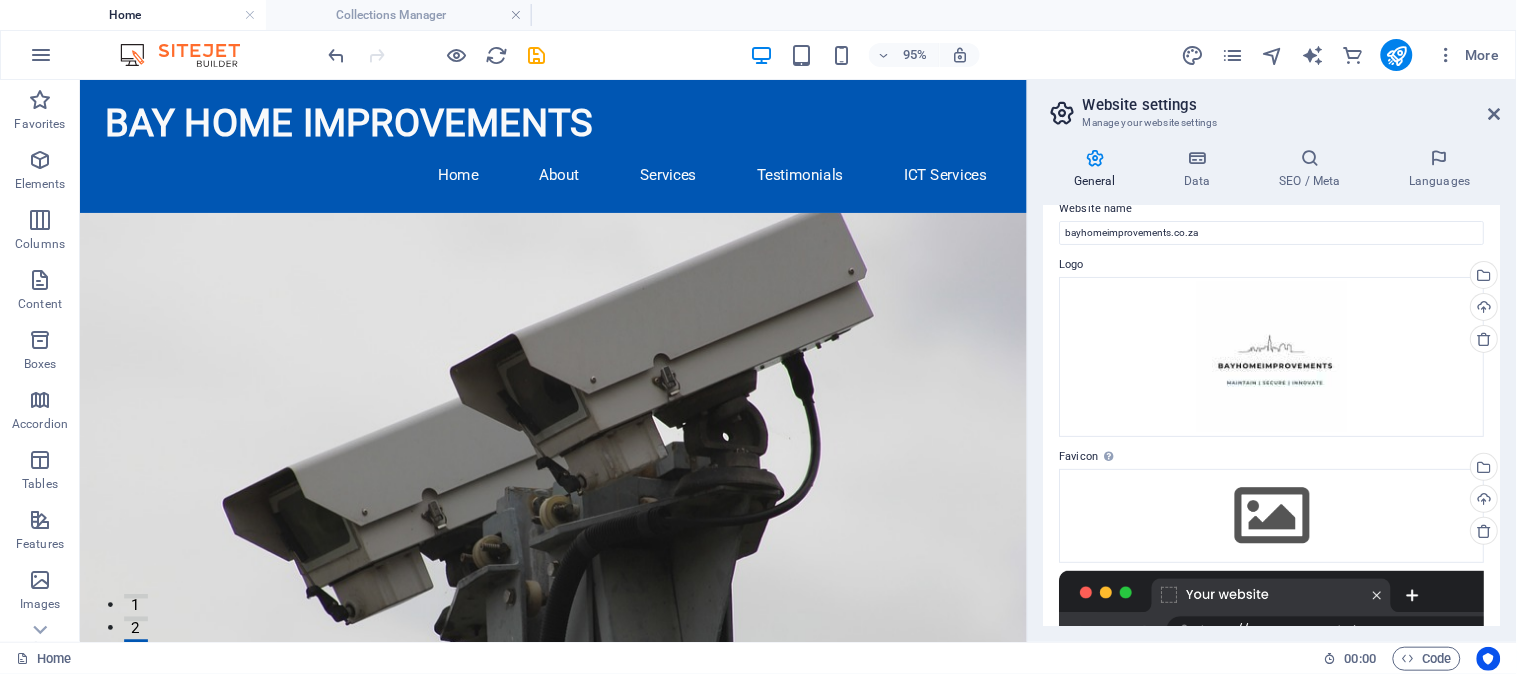 scroll, scrollTop: 0, scrollLeft: 0, axis: both 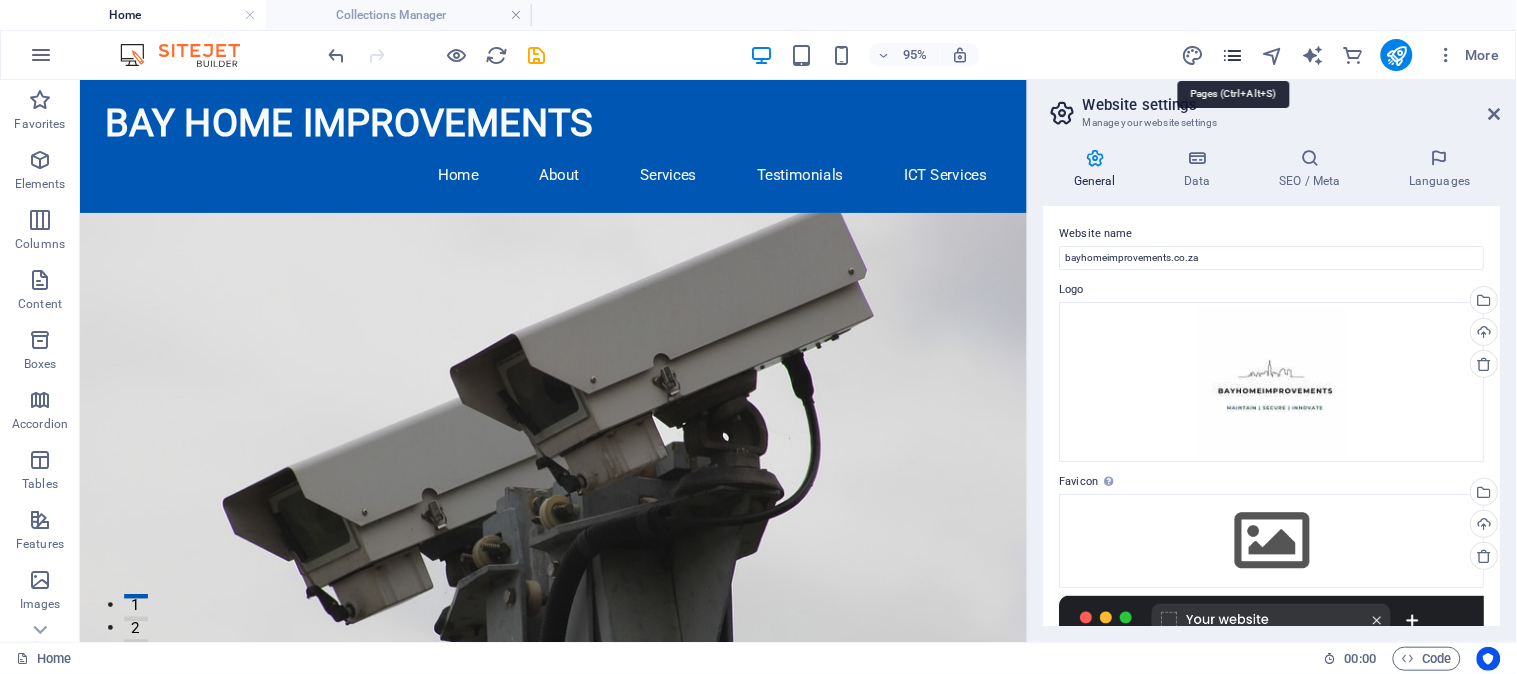 click at bounding box center (1232, 55) 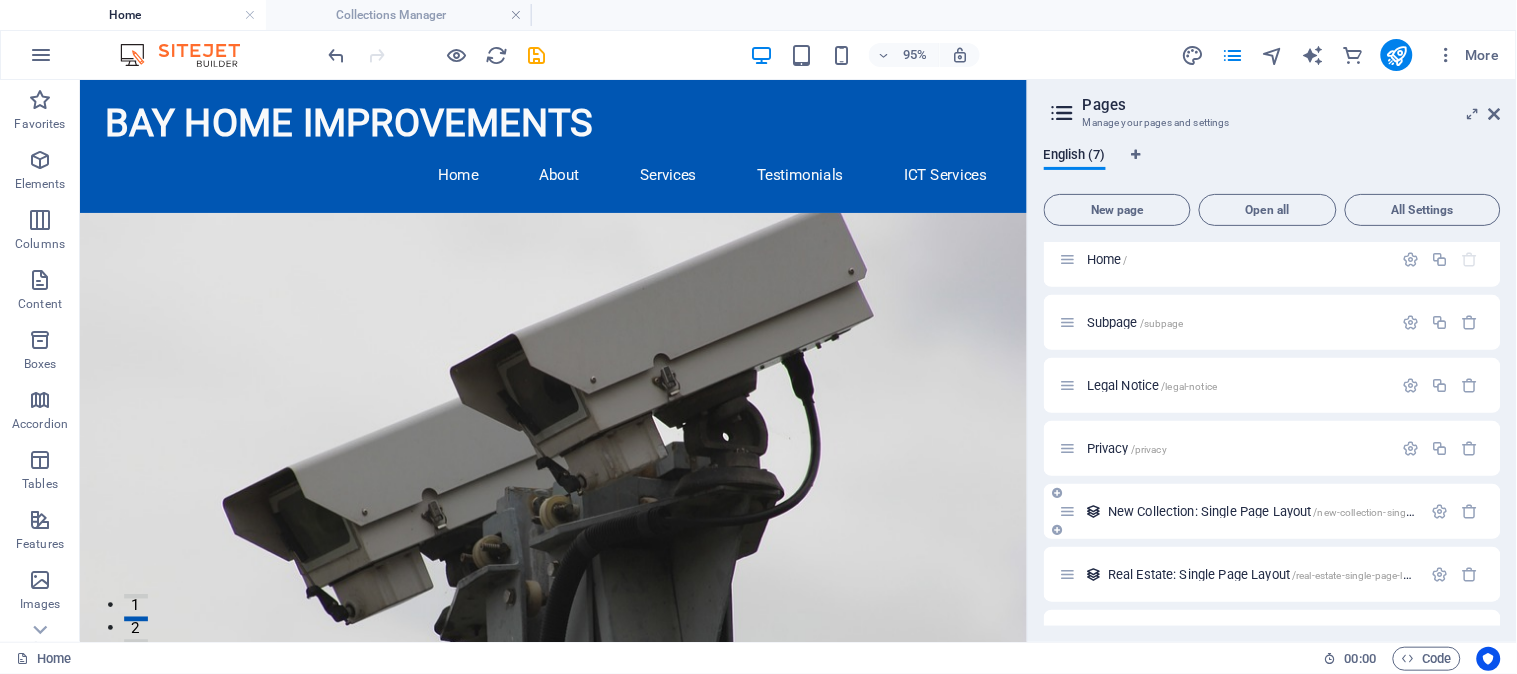 scroll, scrollTop: 0, scrollLeft: 0, axis: both 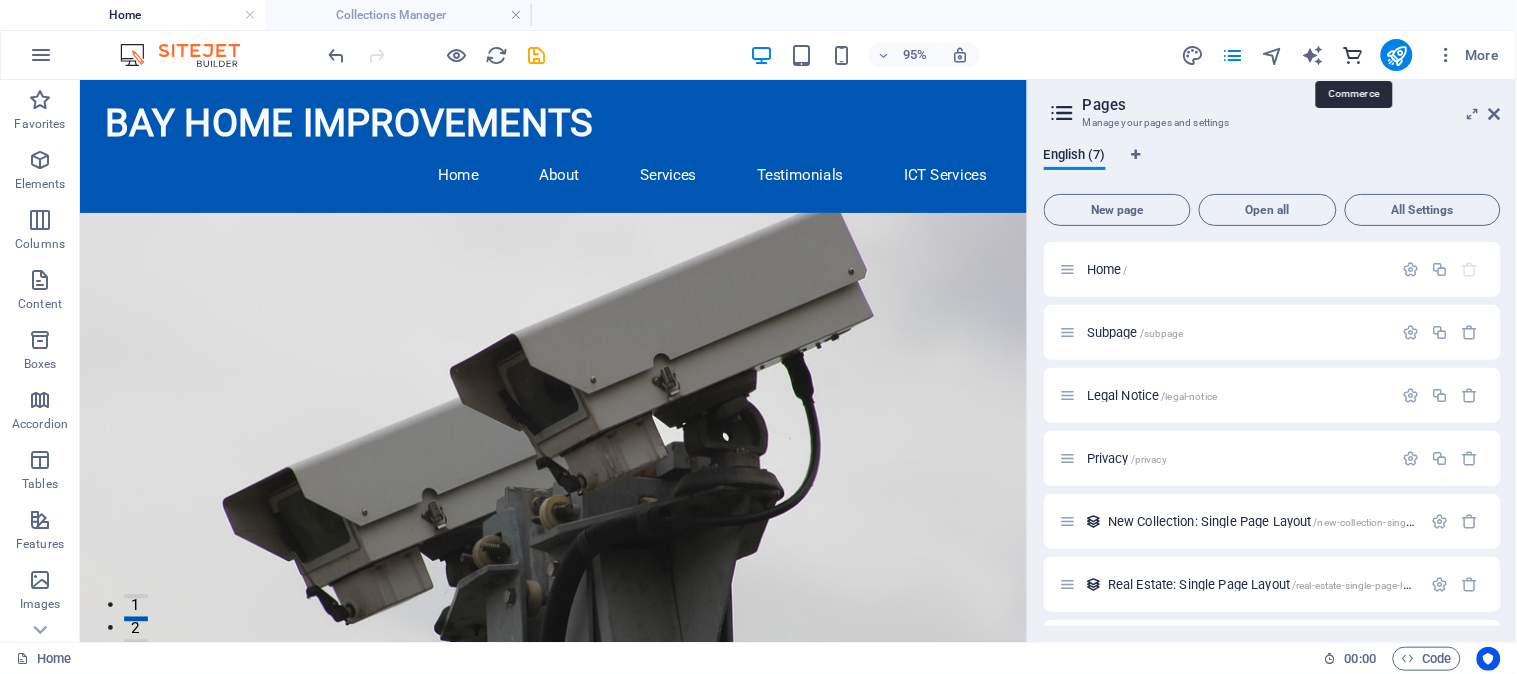 click at bounding box center [1352, 55] 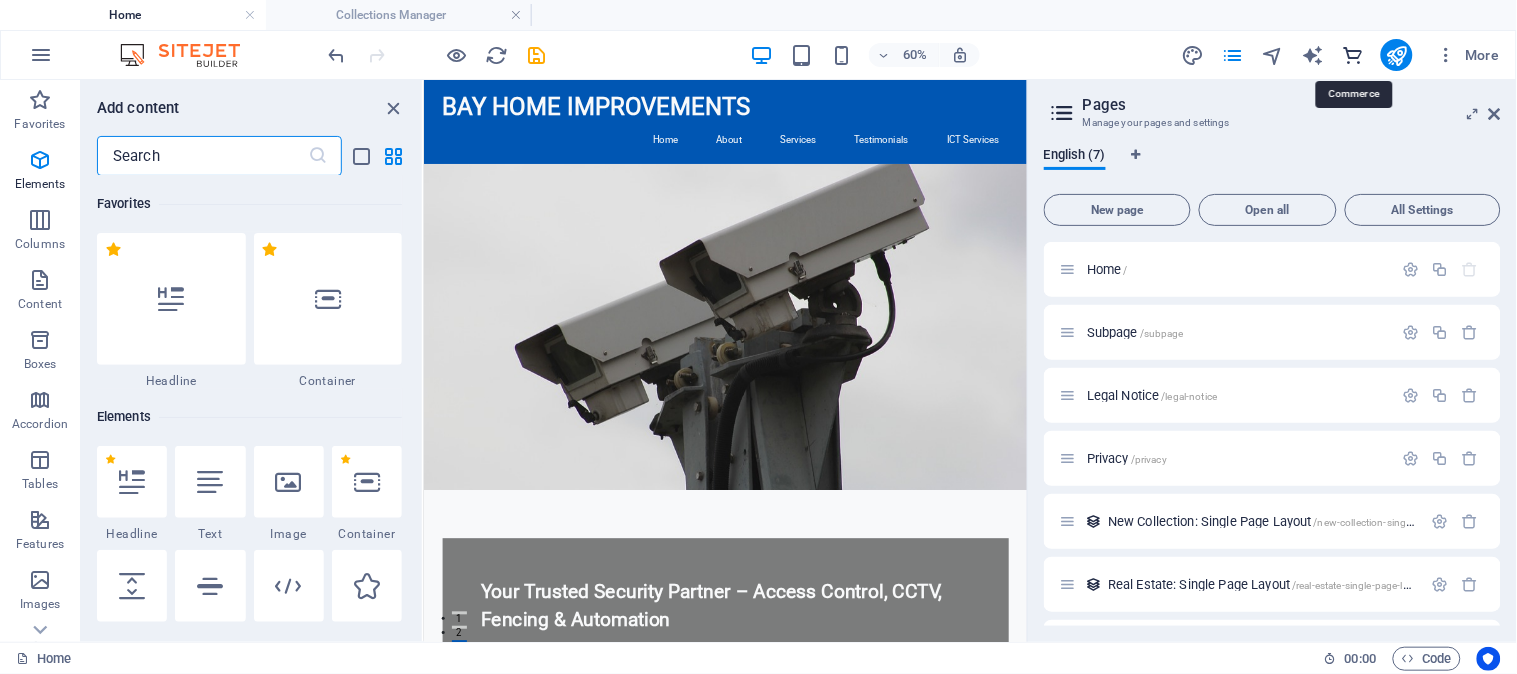 scroll, scrollTop: 19267, scrollLeft: 0, axis: vertical 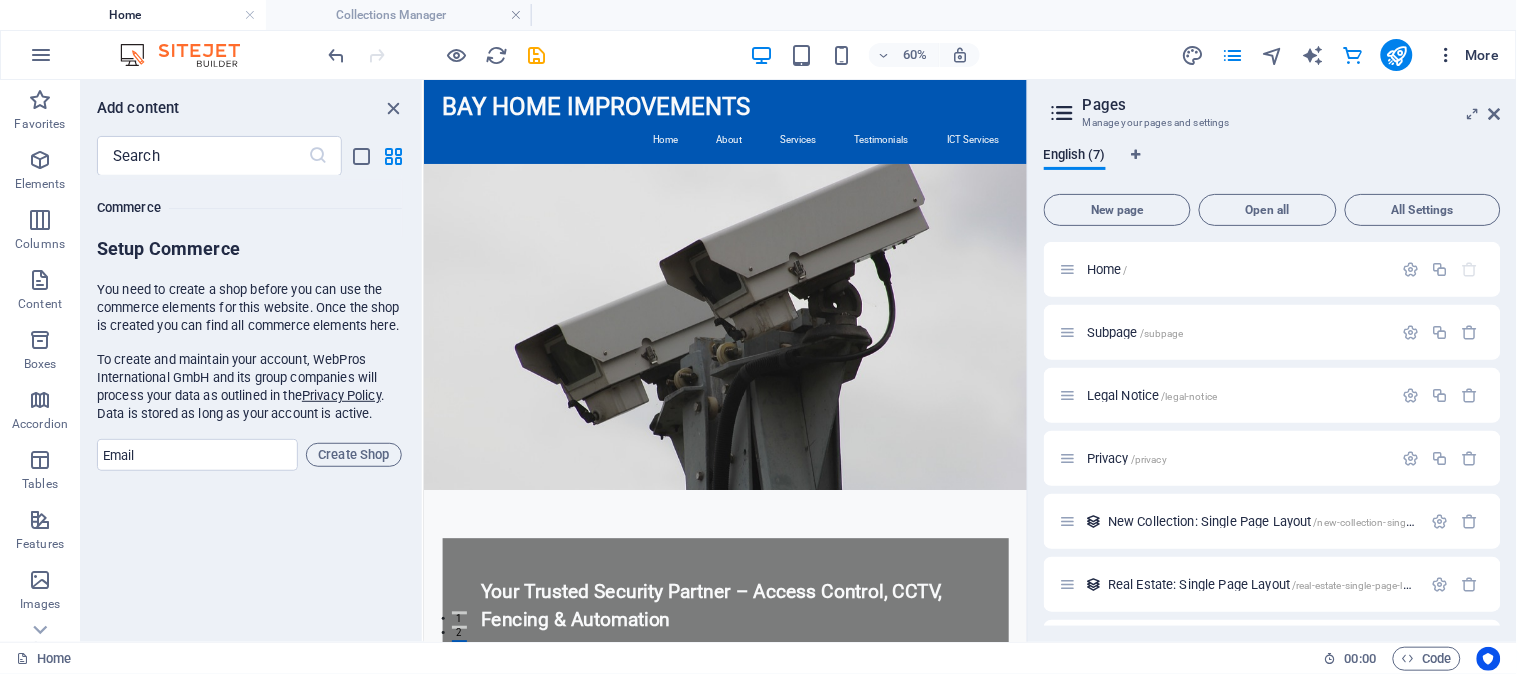 click on "More" at bounding box center [1468, 55] 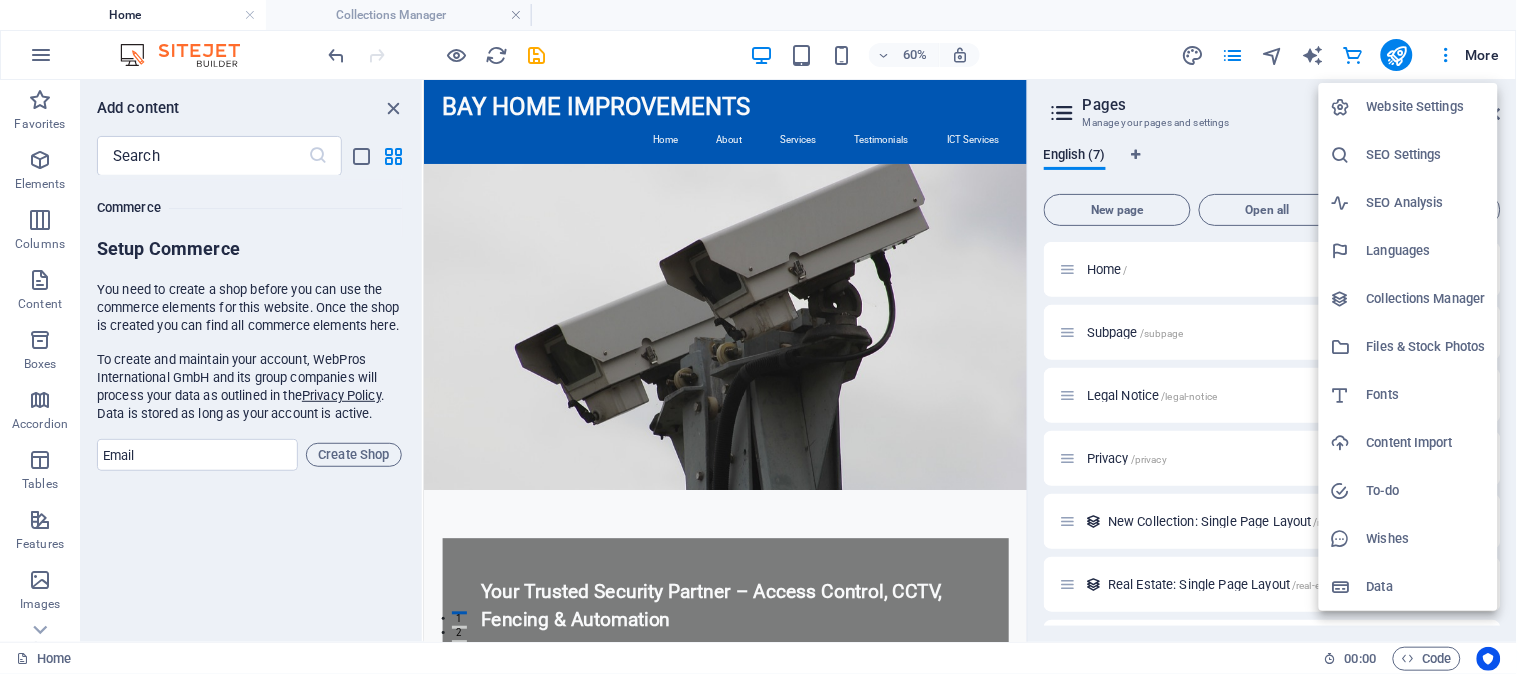 click on "SEO Analysis" at bounding box center [1426, 203] 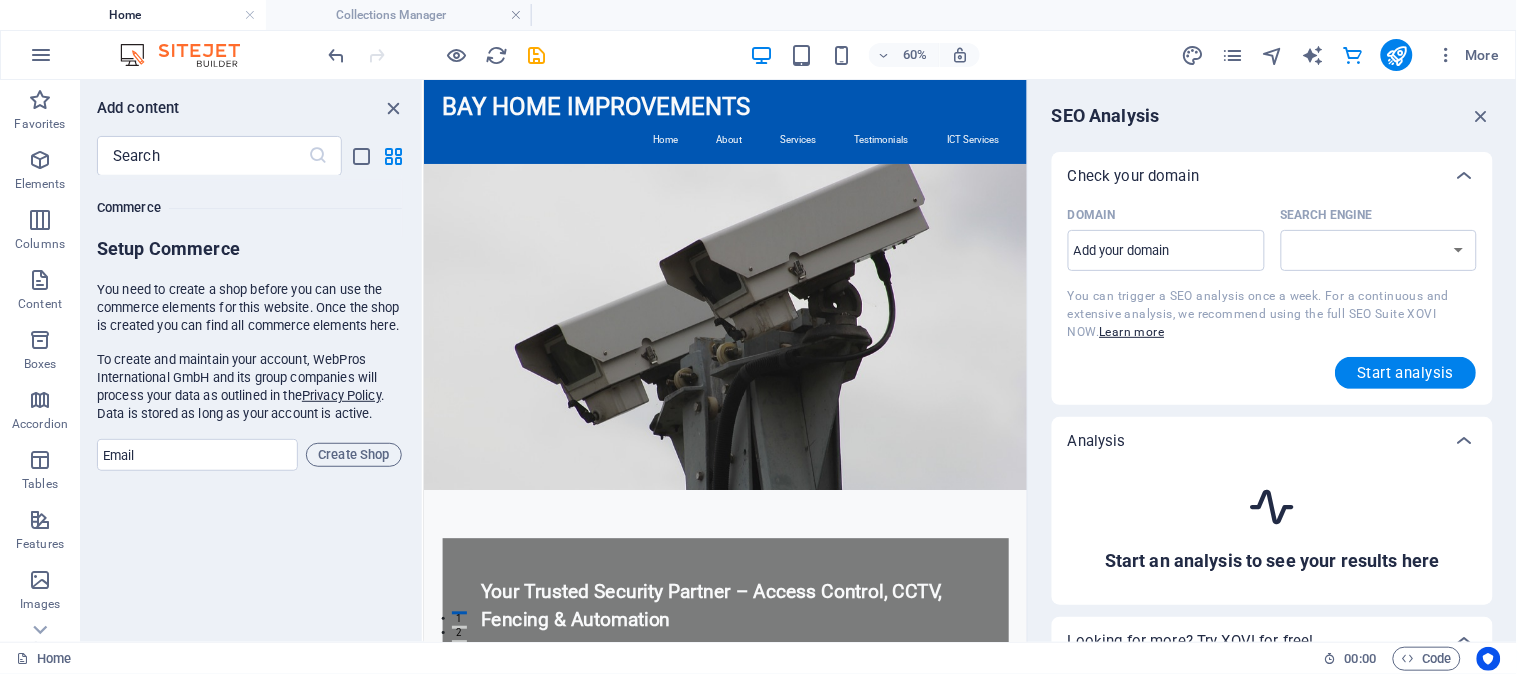 select on "google.com" 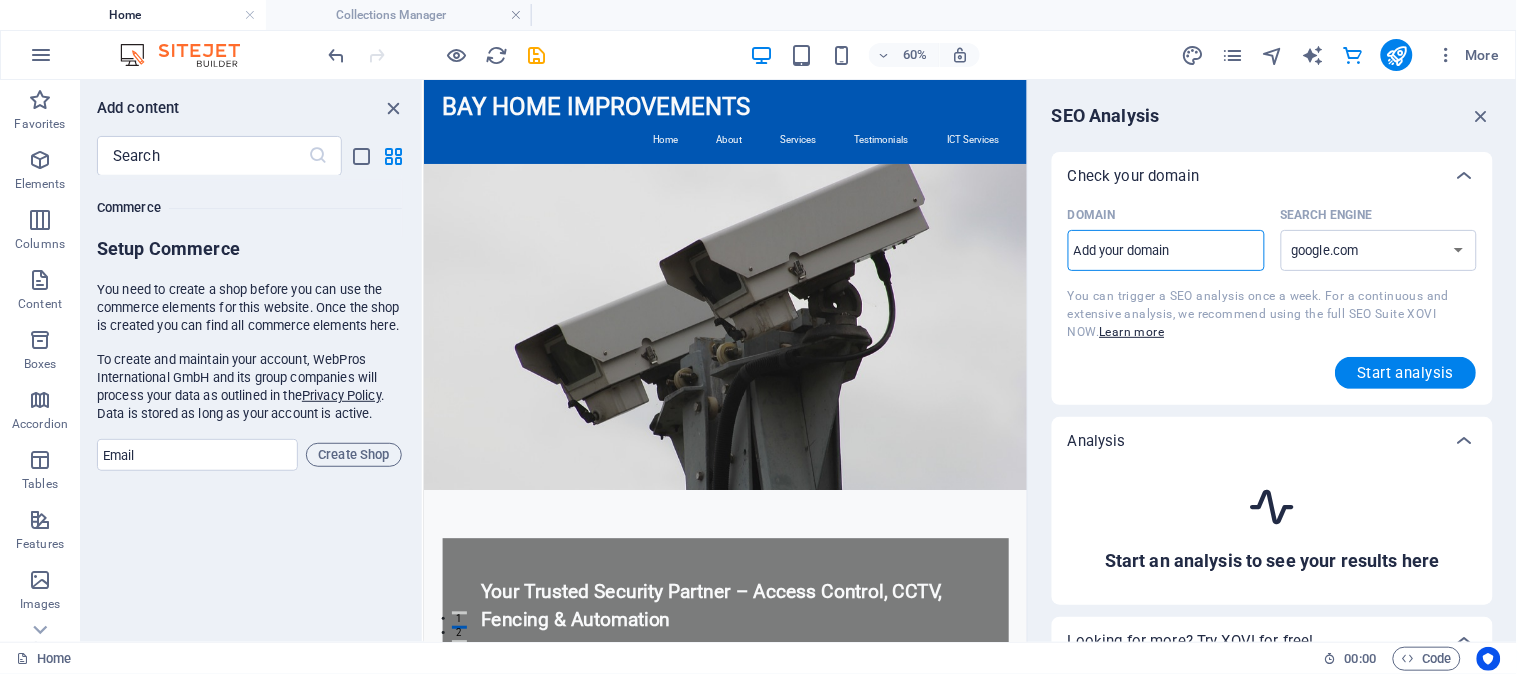 click on "Domain ​" at bounding box center (1166, 251) 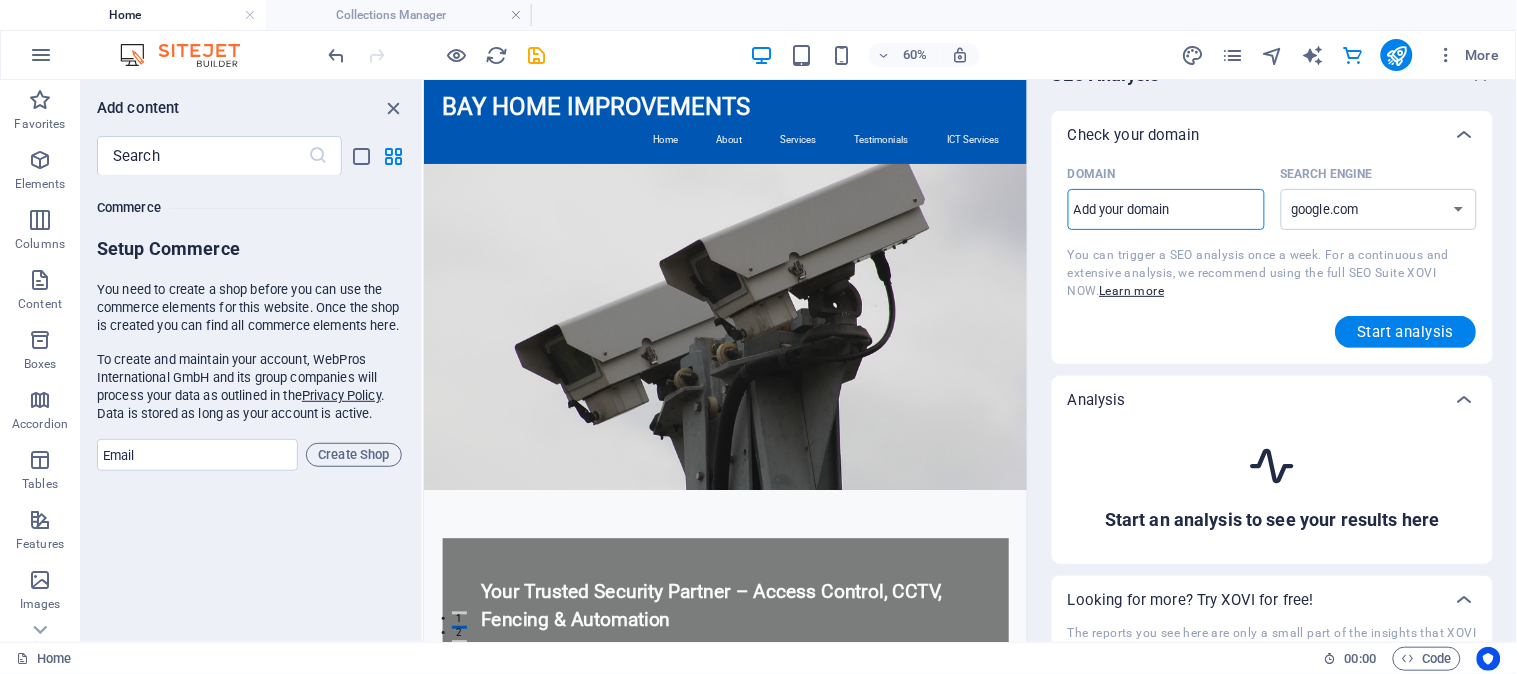 scroll, scrollTop: 0, scrollLeft: 0, axis: both 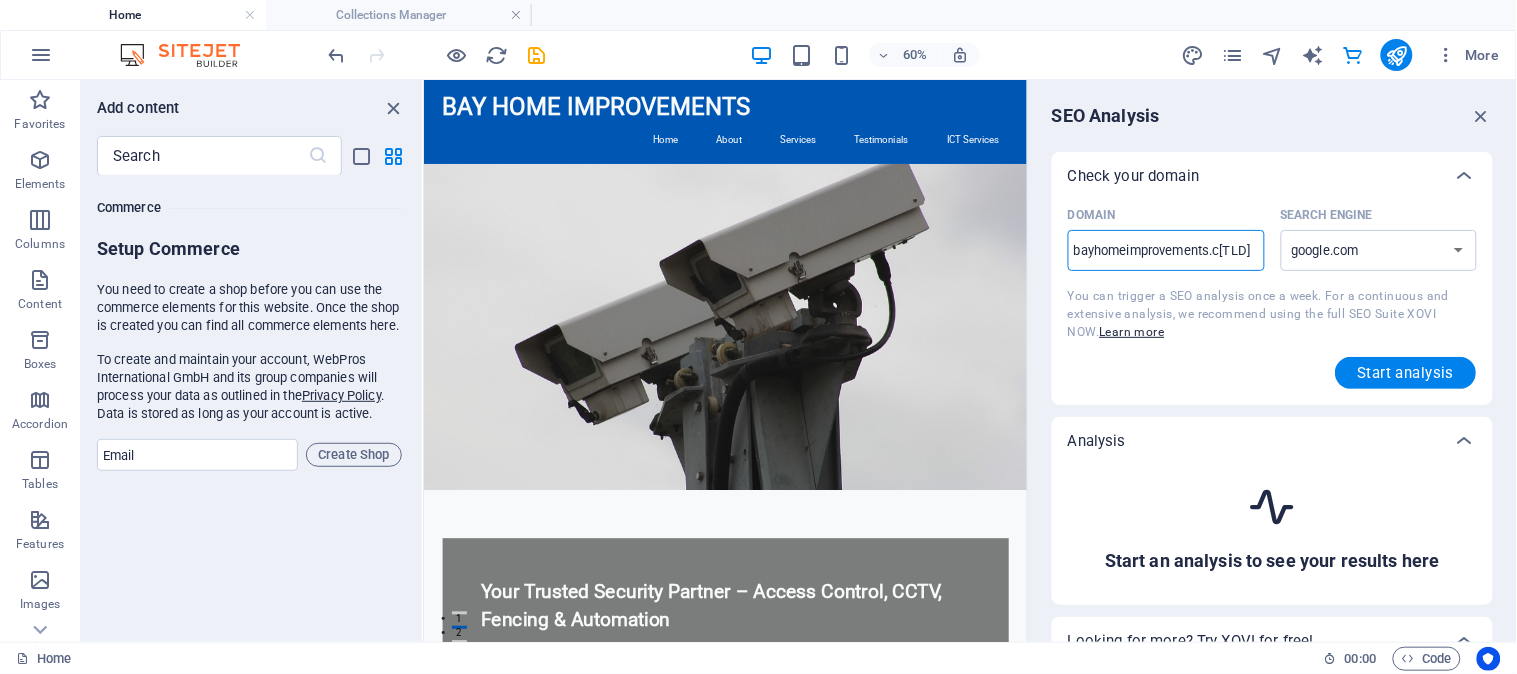 type on "bayhomeimprovements.co" 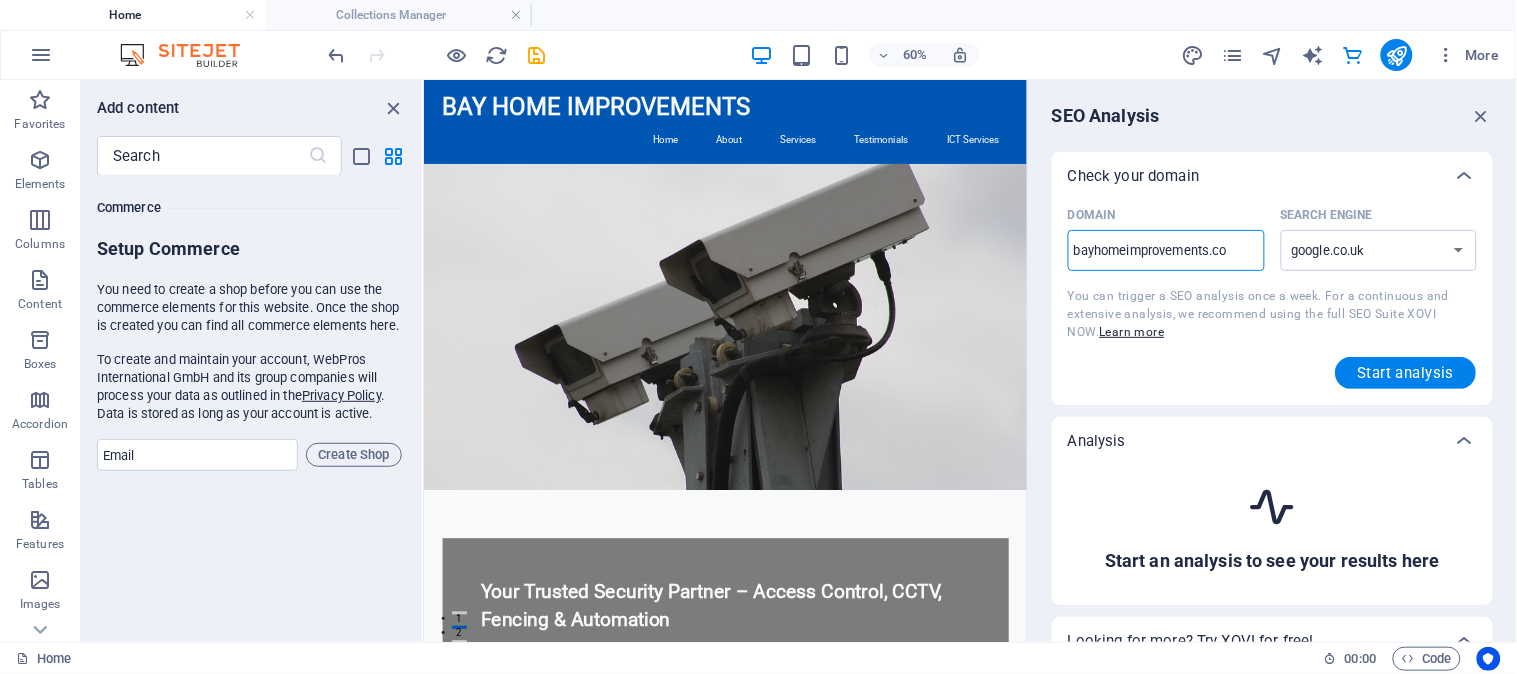 type on "bayhomeimprovements.[TLD]" 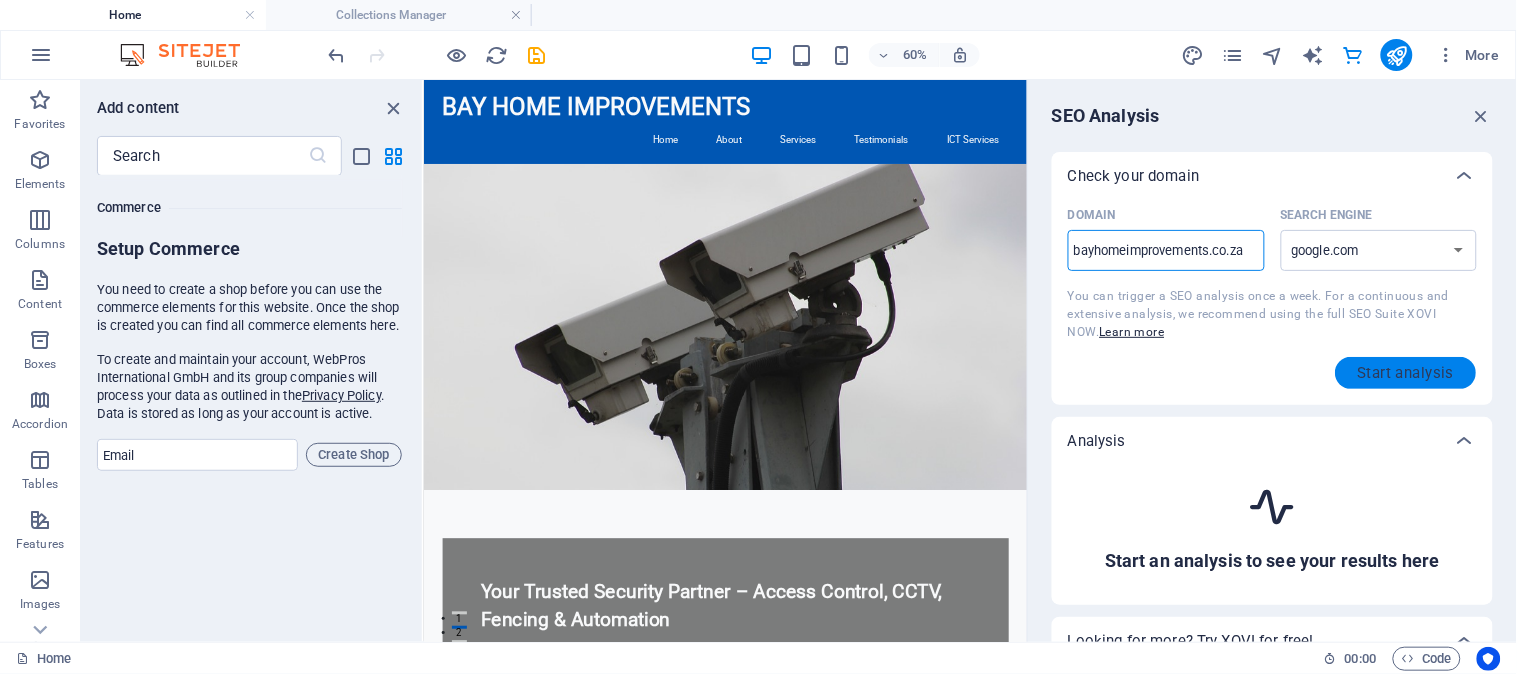type on "bayhomeimprovements.co.za" 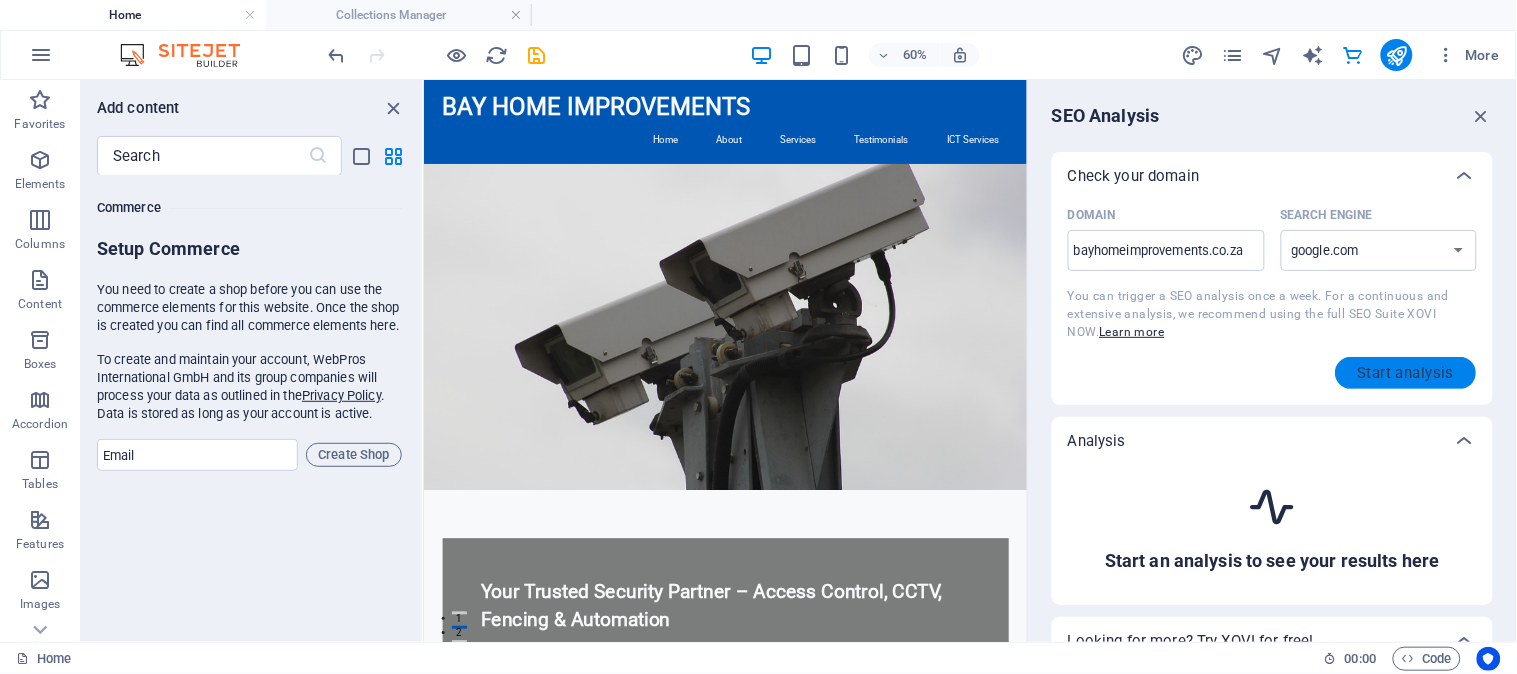 click on "Start analysis" at bounding box center (1406, 373) 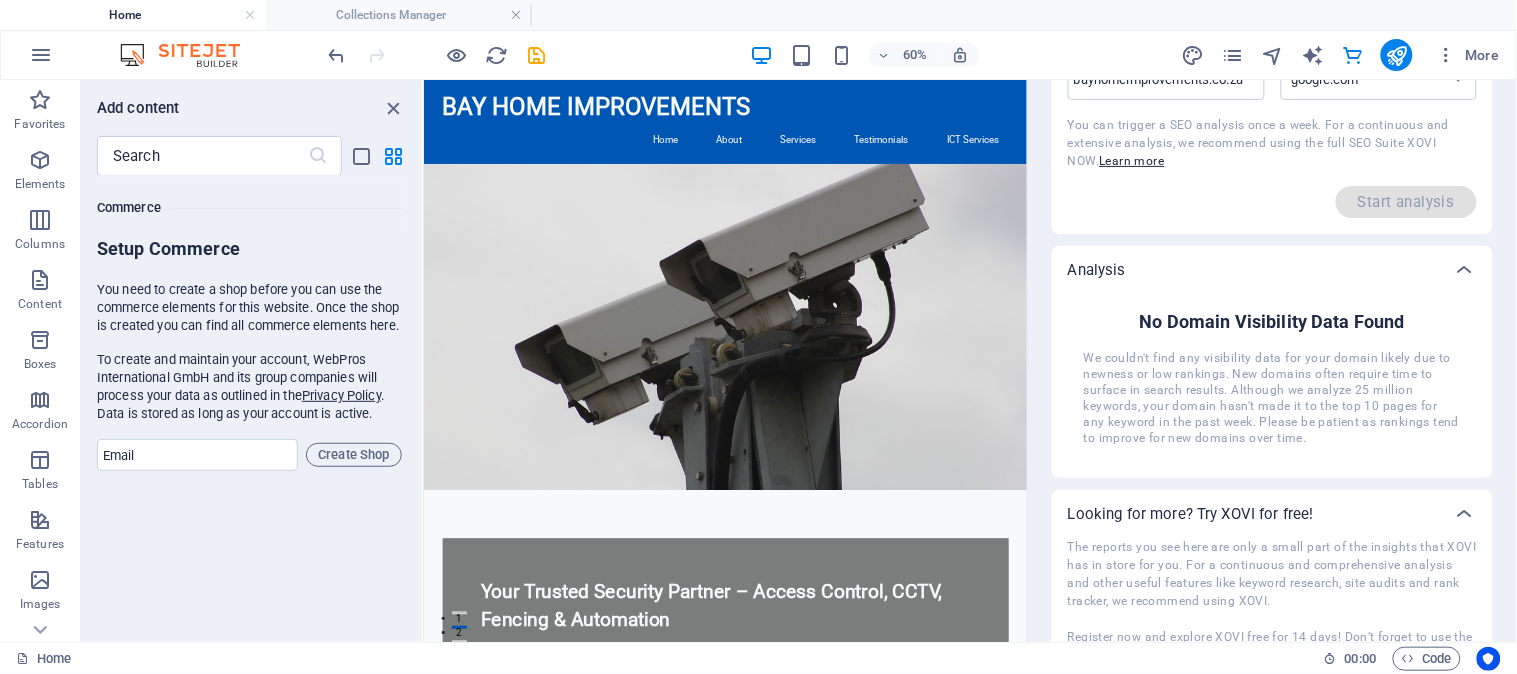 scroll, scrollTop: 0, scrollLeft: 0, axis: both 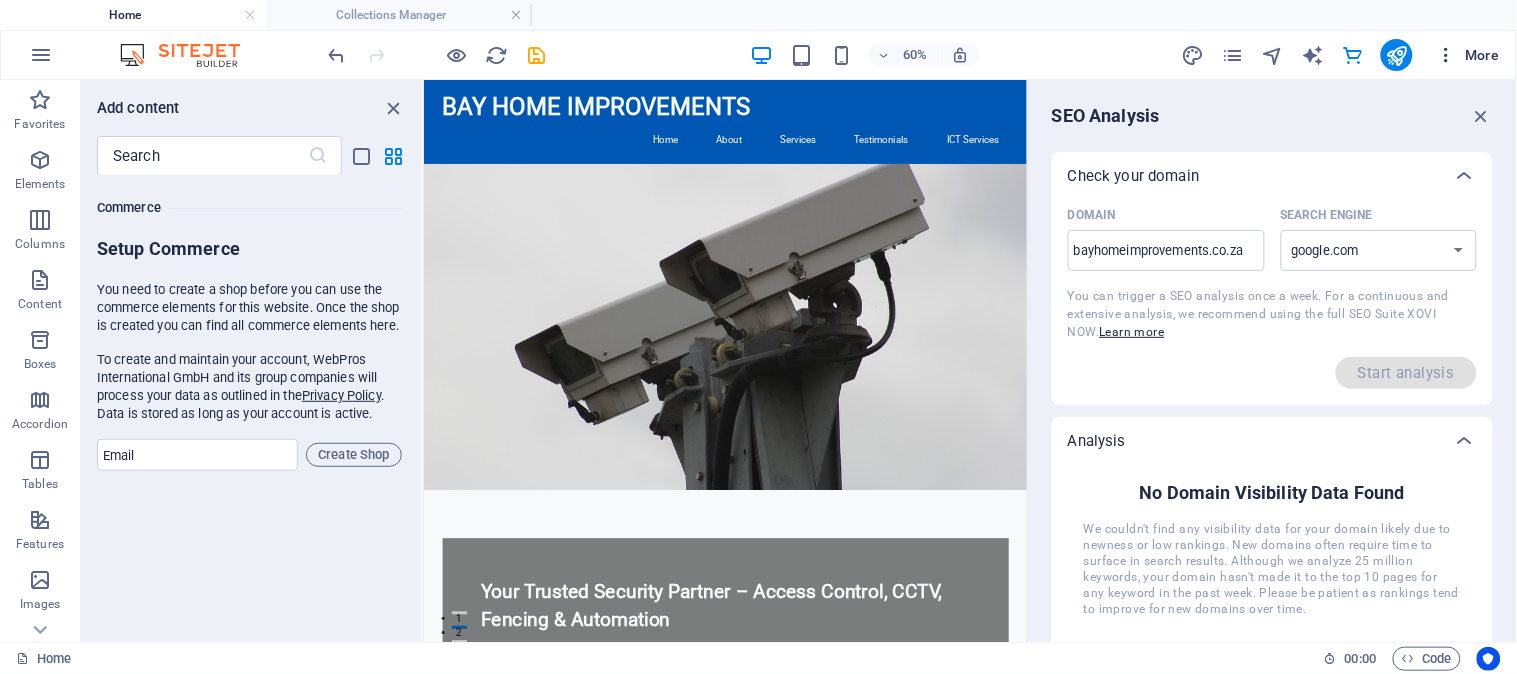 click at bounding box center (1447, 55) 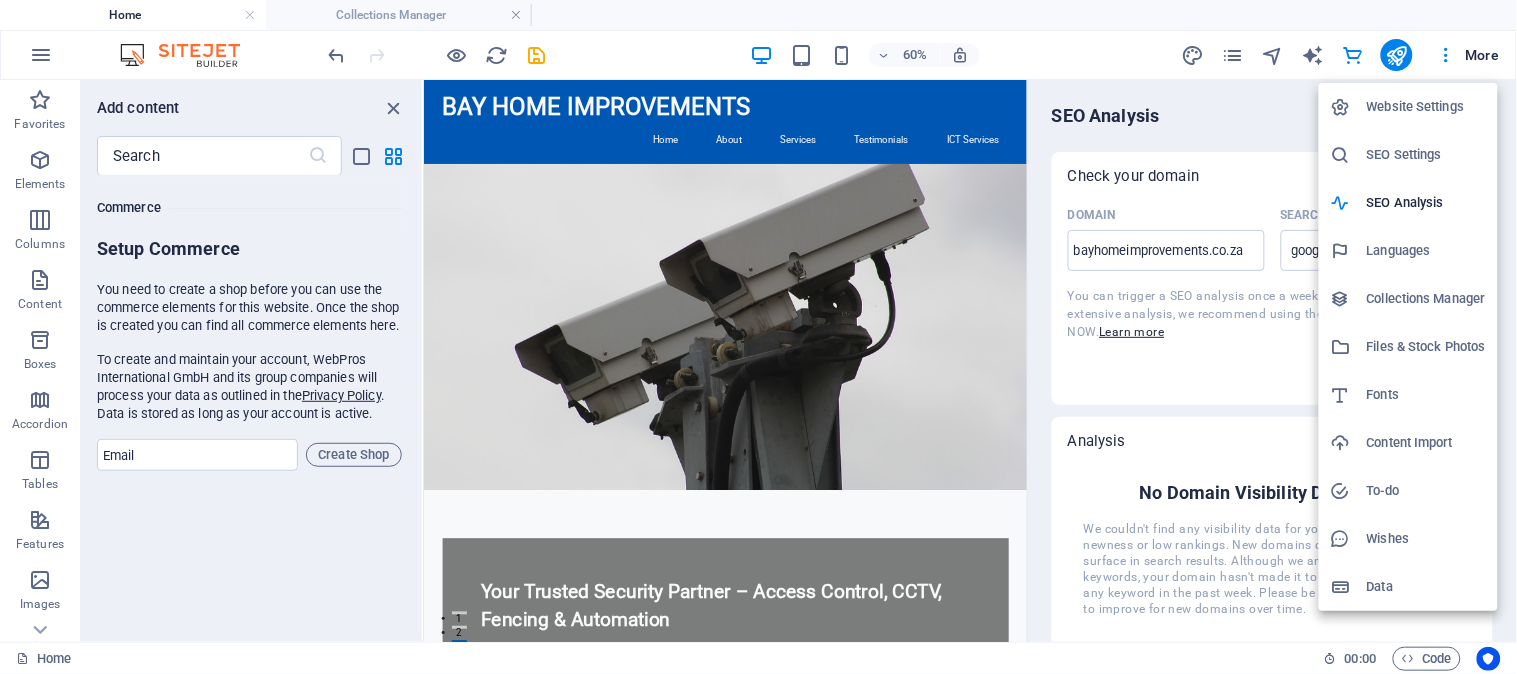 click on "Files & Stock Photos" at bounding box center (1408, 347) 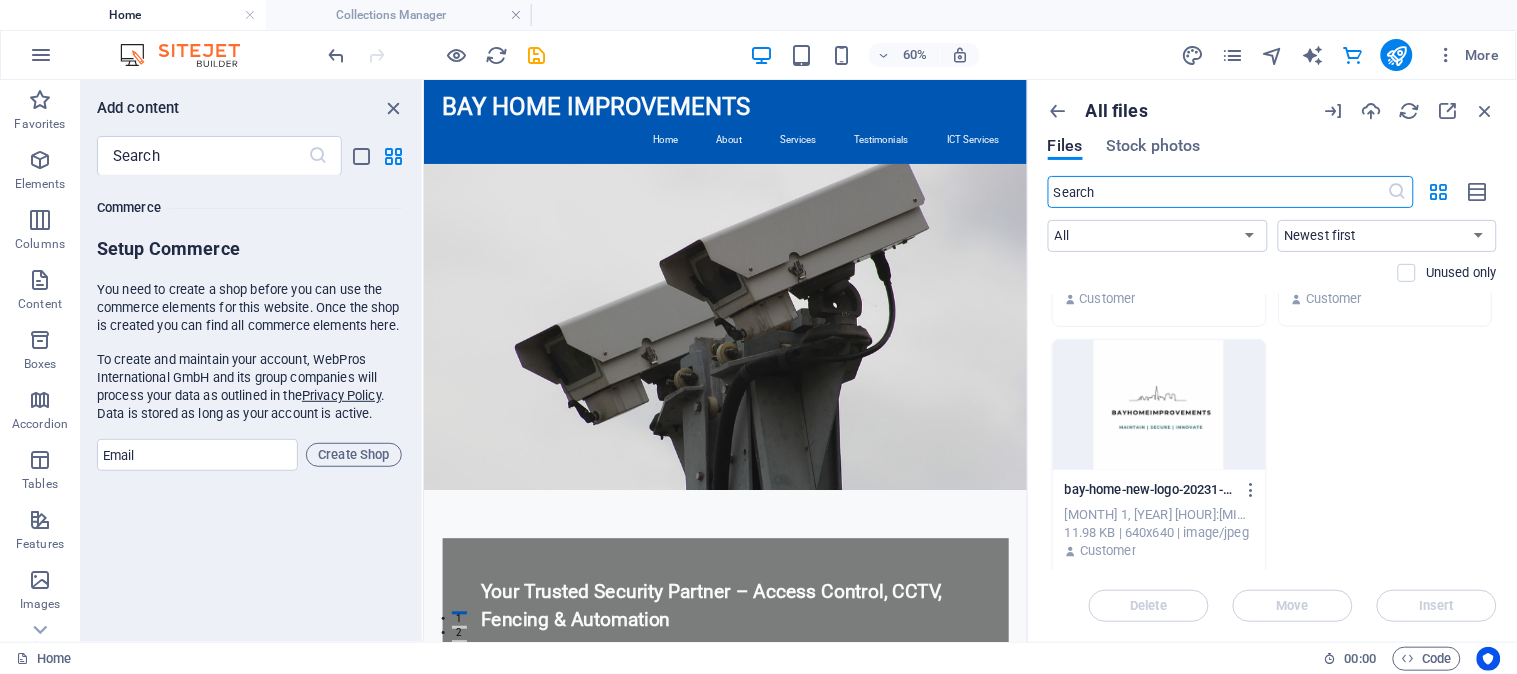scroll, scrollTop: 718, scrollLeft: 0, axis: vertical 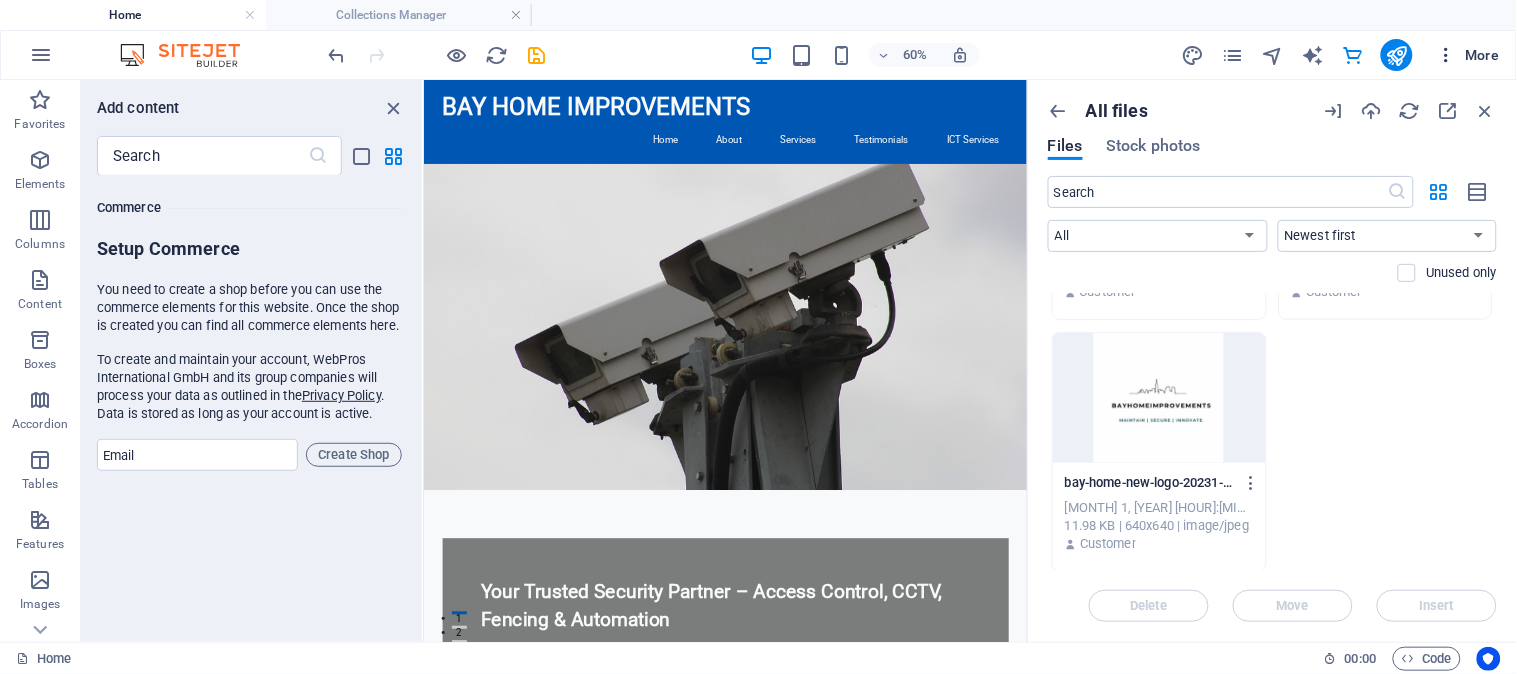 click at bounding box center (1447, 55) 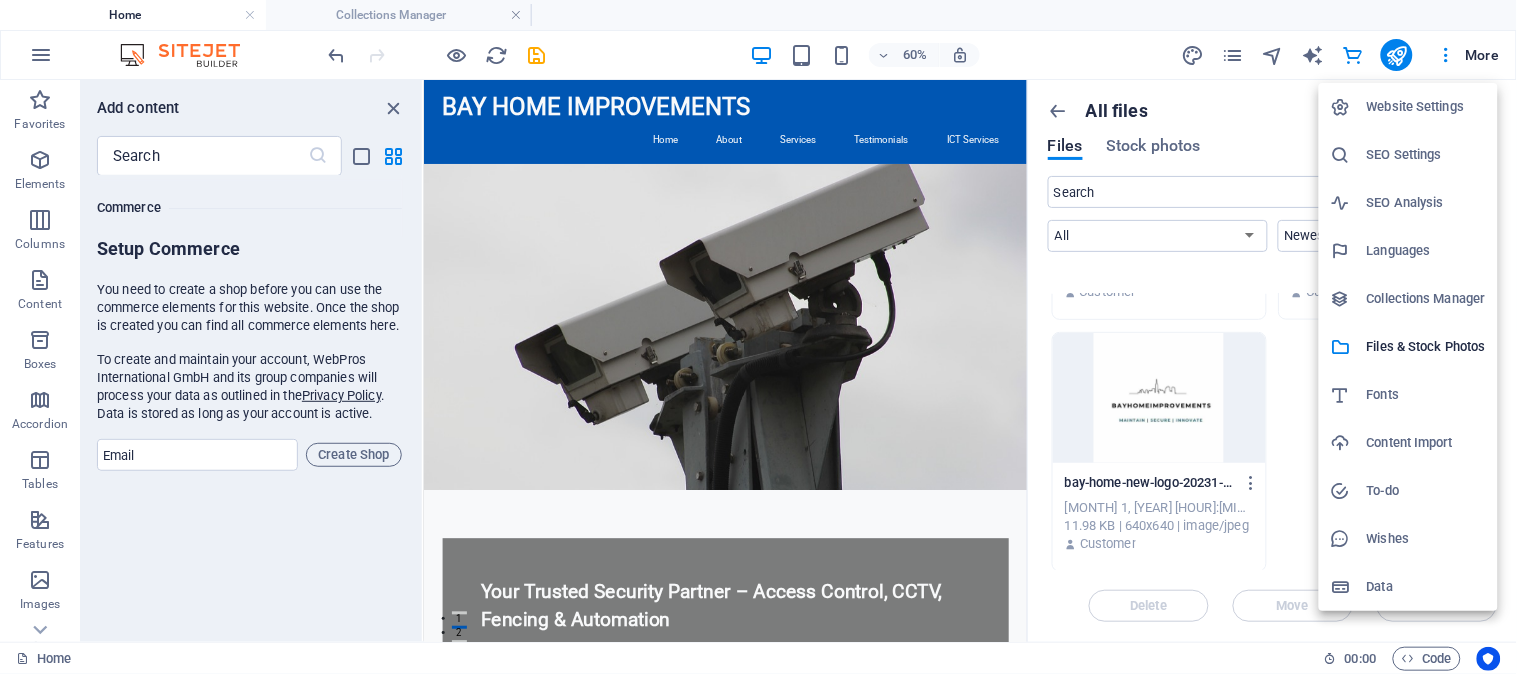 click on "SEO Settings" at bounding box center (1426, 155) 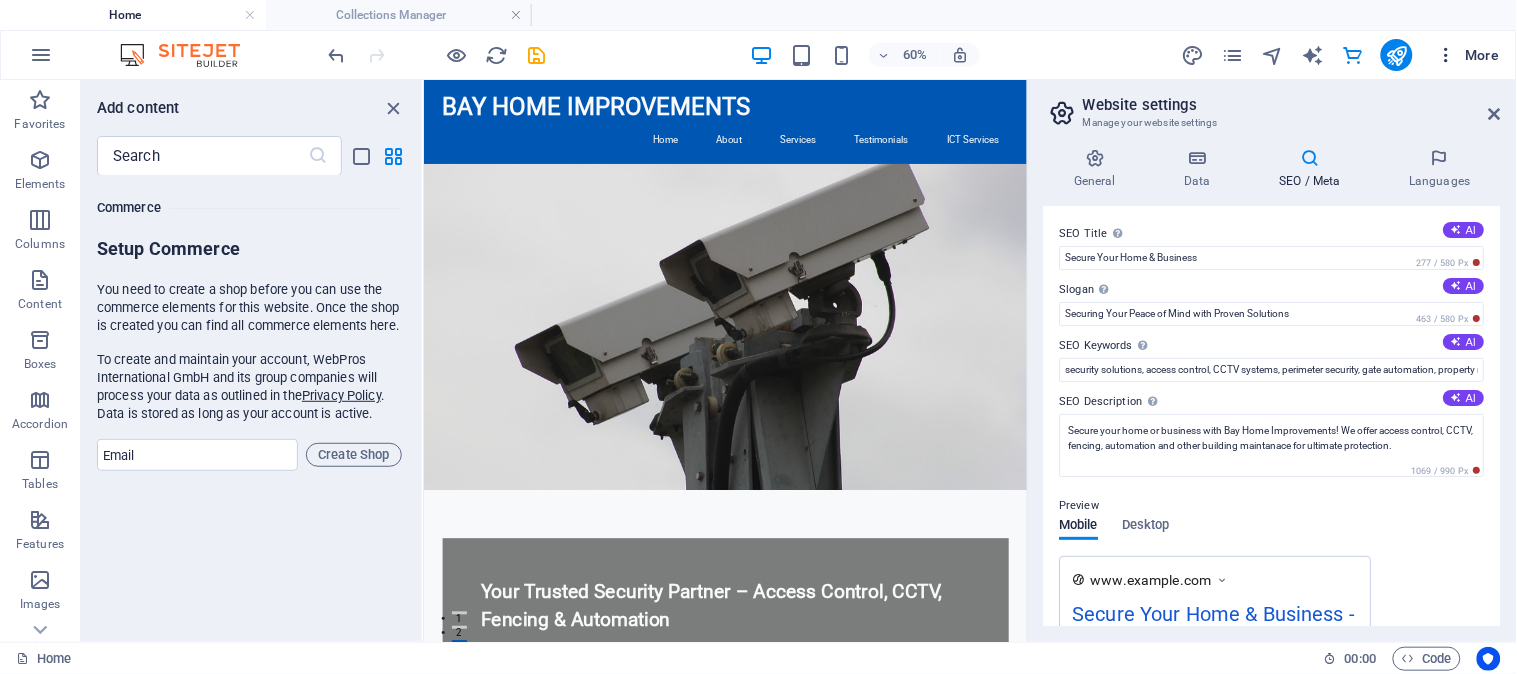 click at bounding box center (1447, 55) 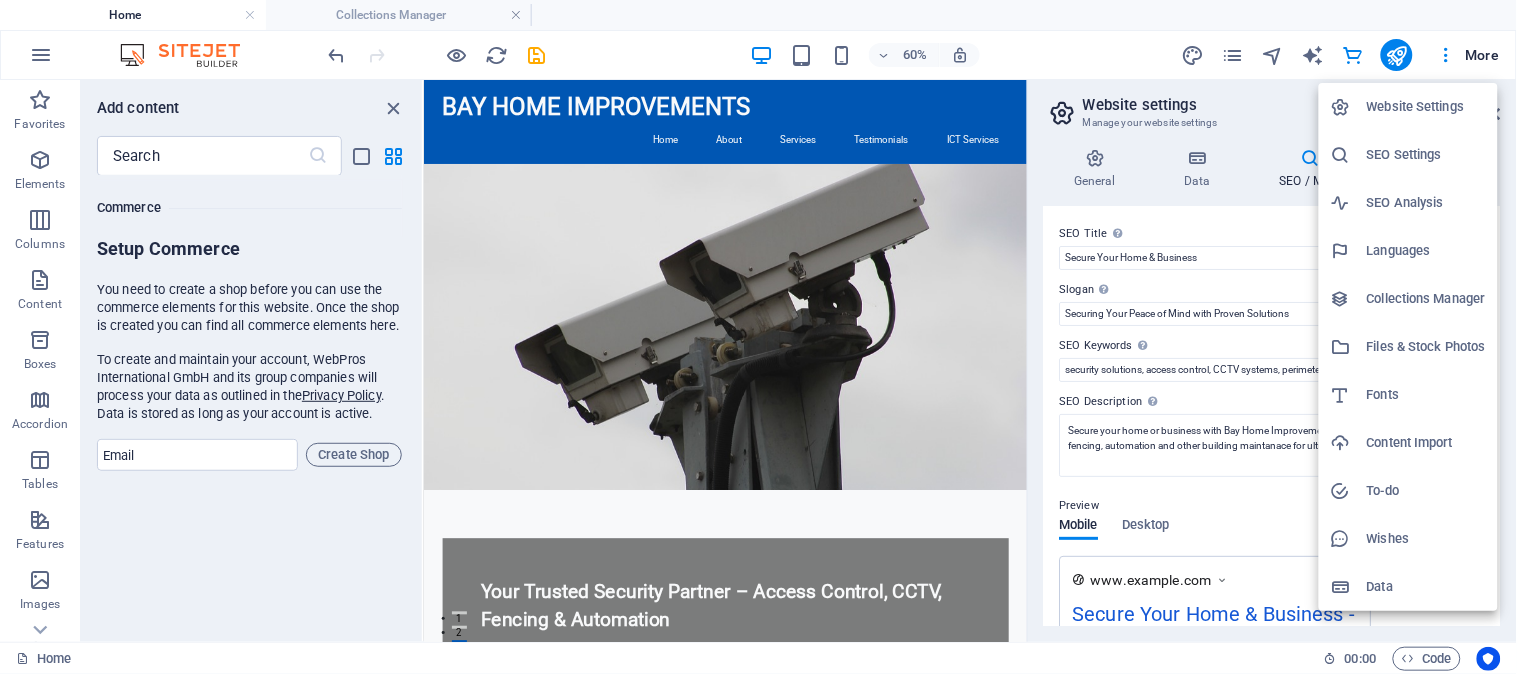 click on "Wishes" at bounding box center (1426, 539) 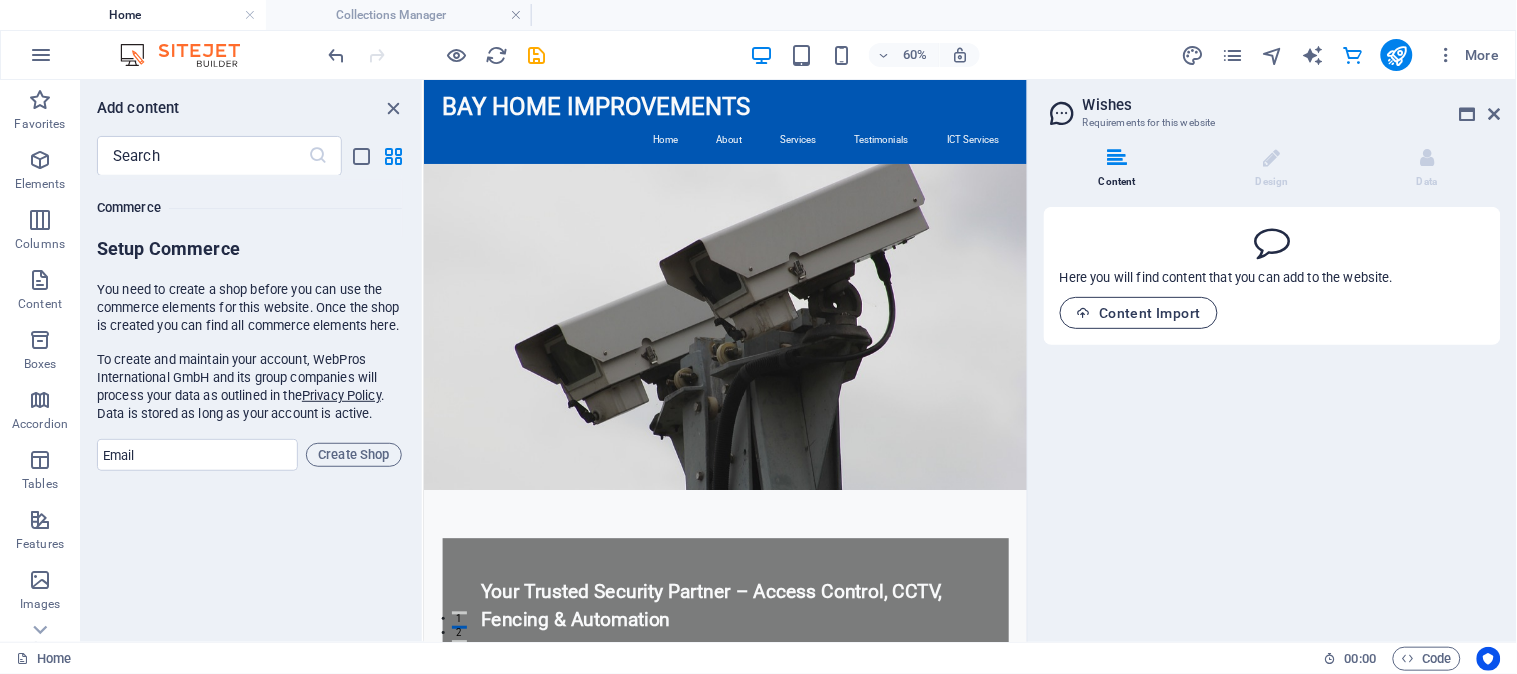 click on "Content Import" at bounding box center [1139, 313] 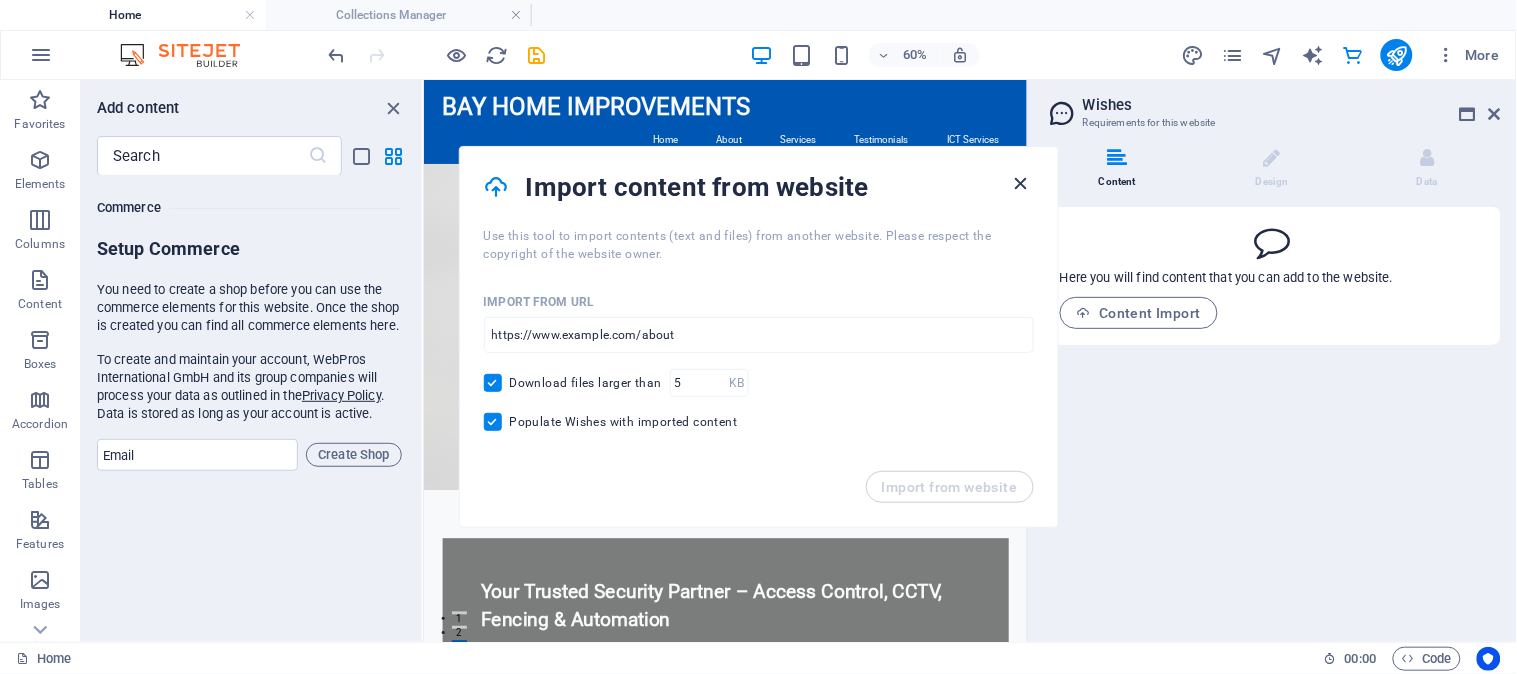 click at bounding box center (1021, 183) 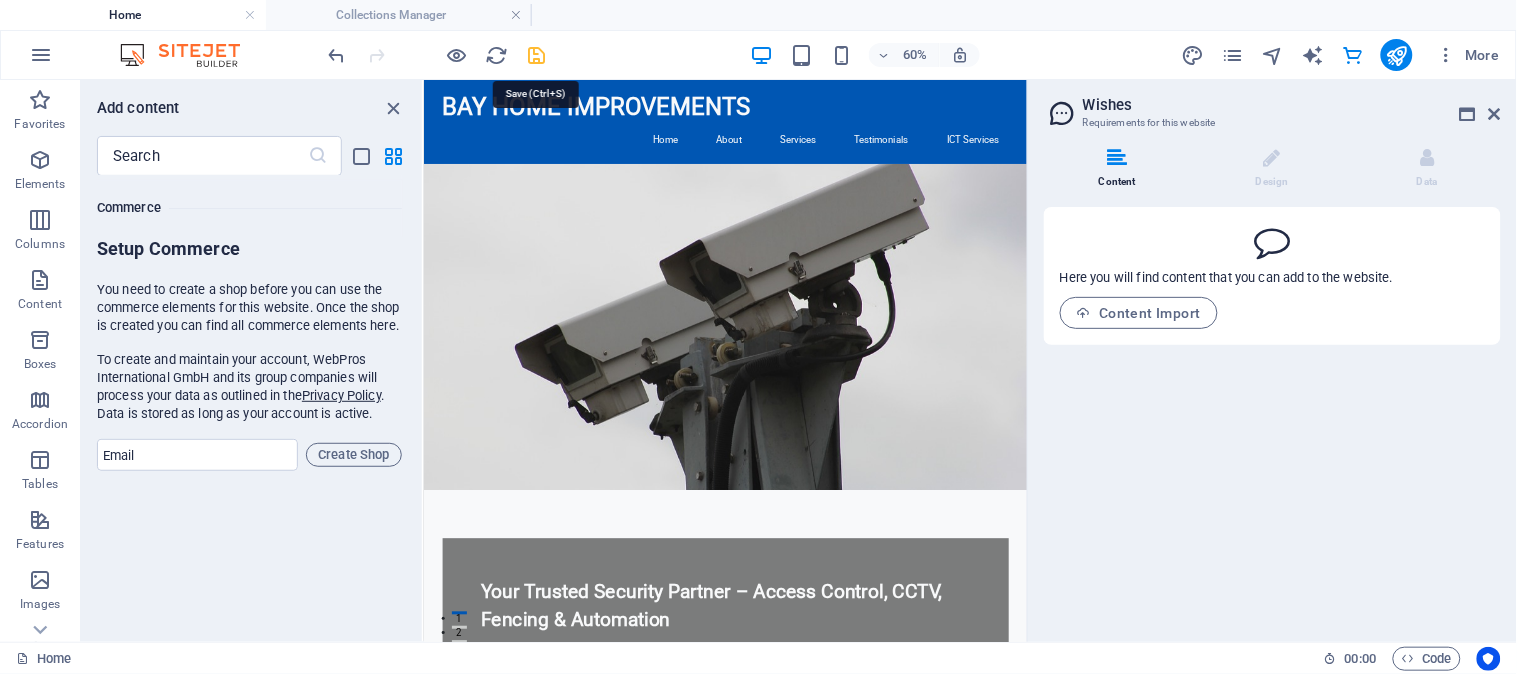 click at bounding box center [537, 55] 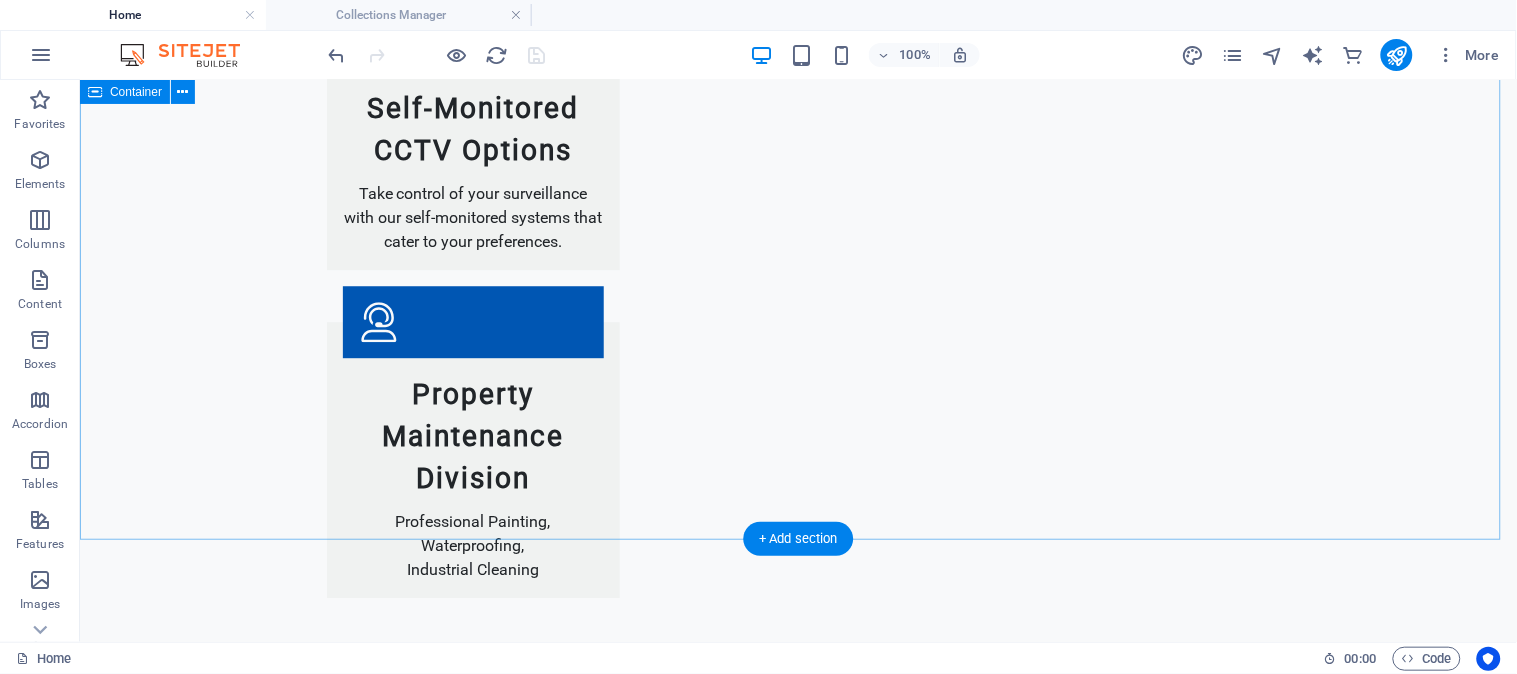 scroll, scrollTop: 3555, scrollLeft: 0, axis: vertical 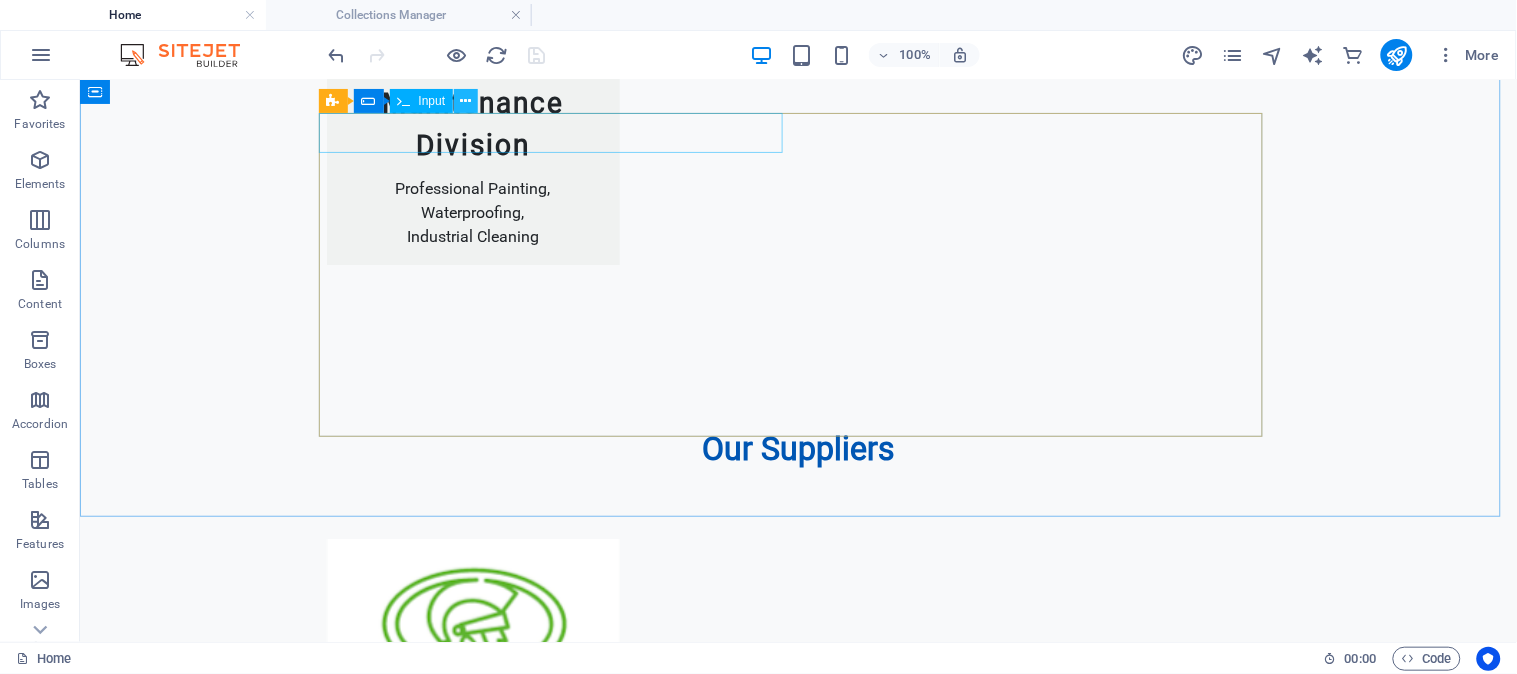 click at bounding box center (466, 101) 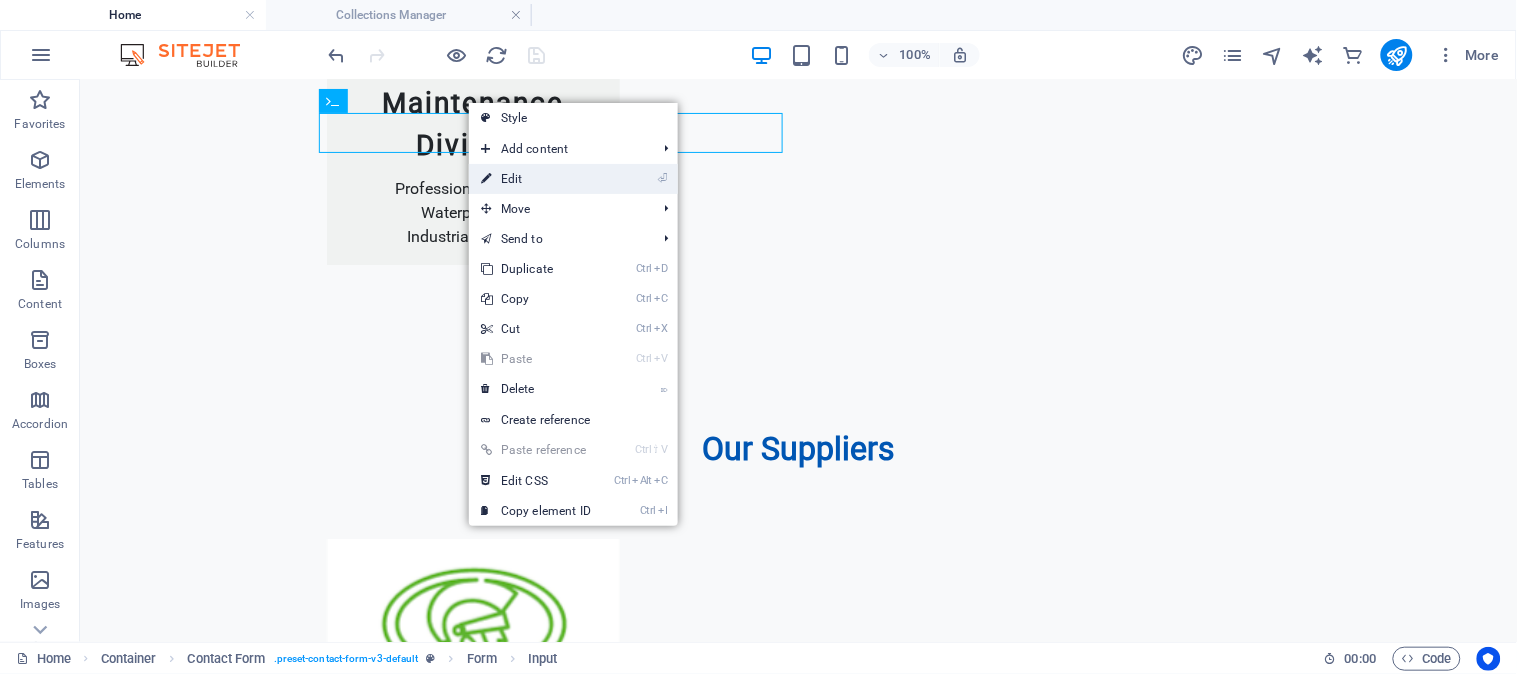 click on "⏎  Edit" at bounding box center (536, 179) 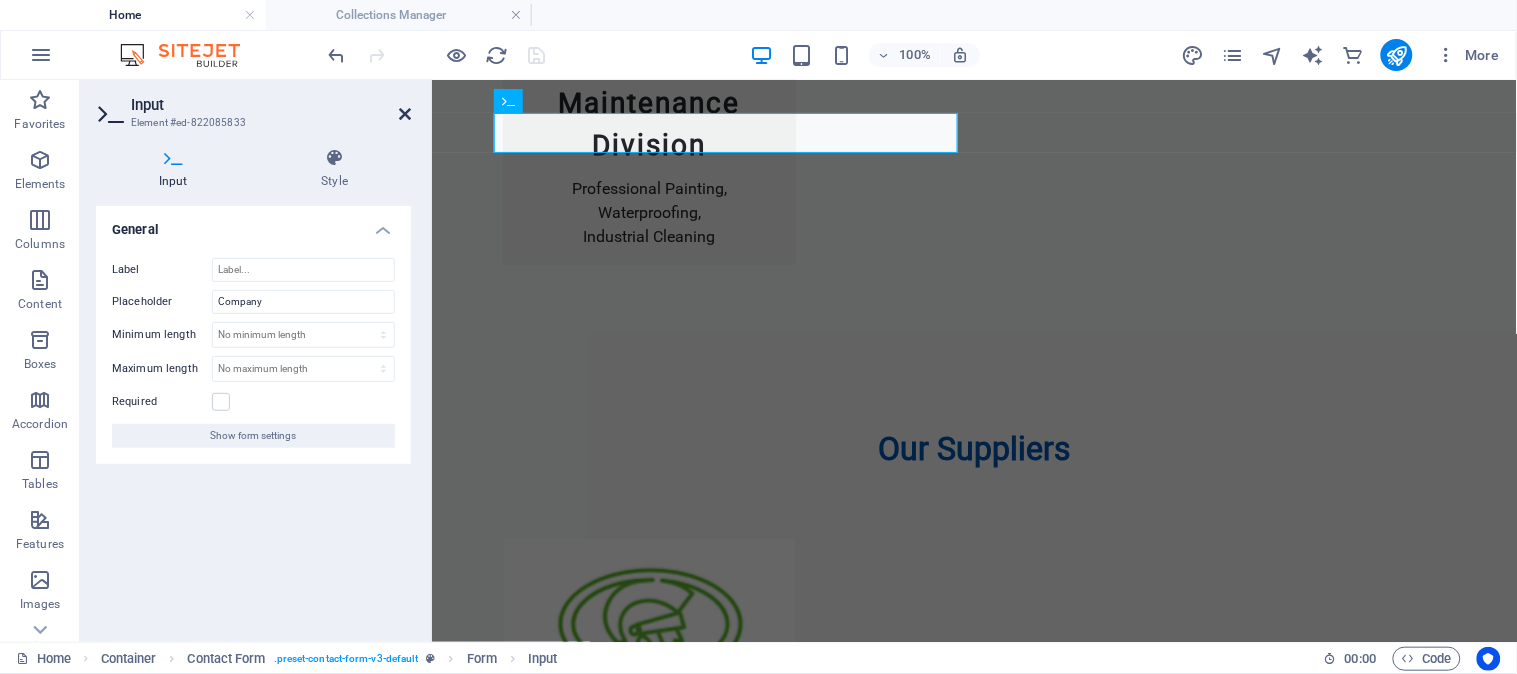 click at bounding box center (405, 114) 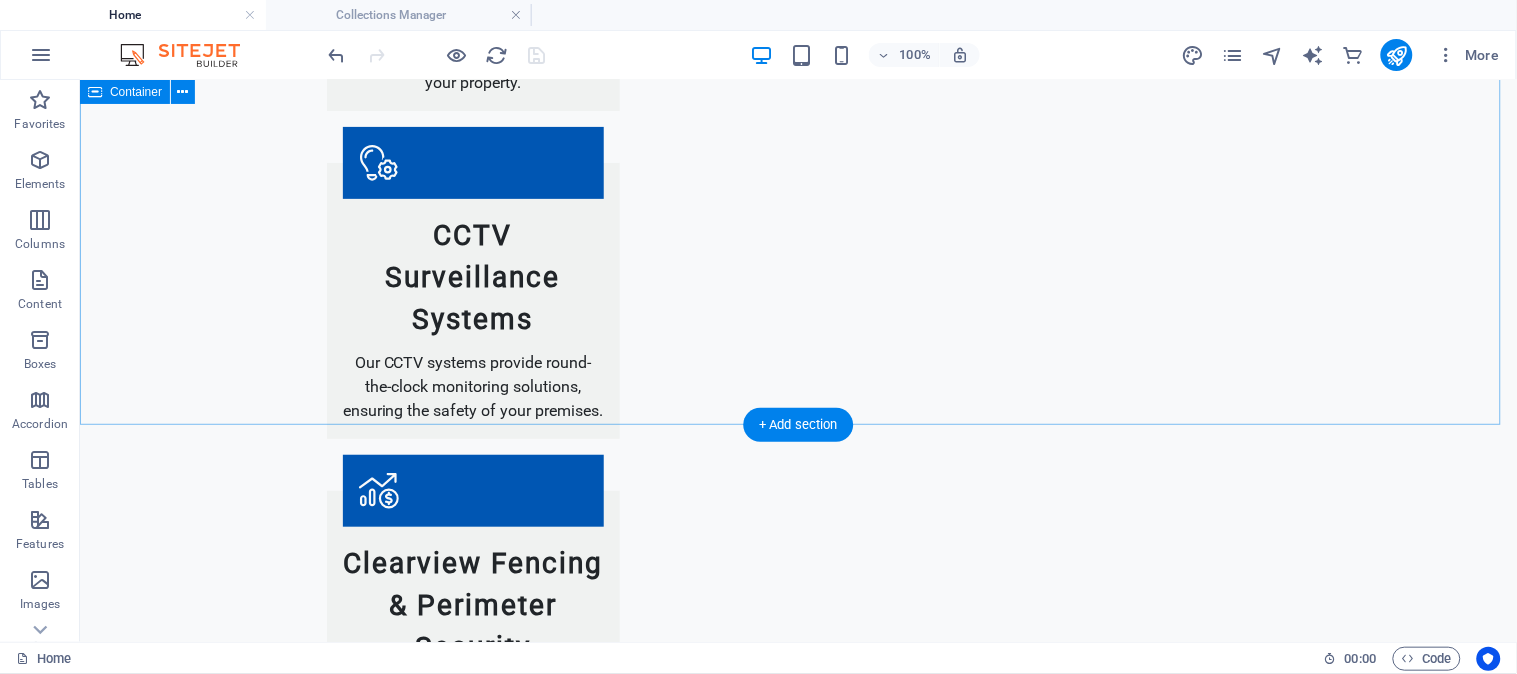 scroll, scrollTop: 1666, scrollLeft: 0, axis: vertical 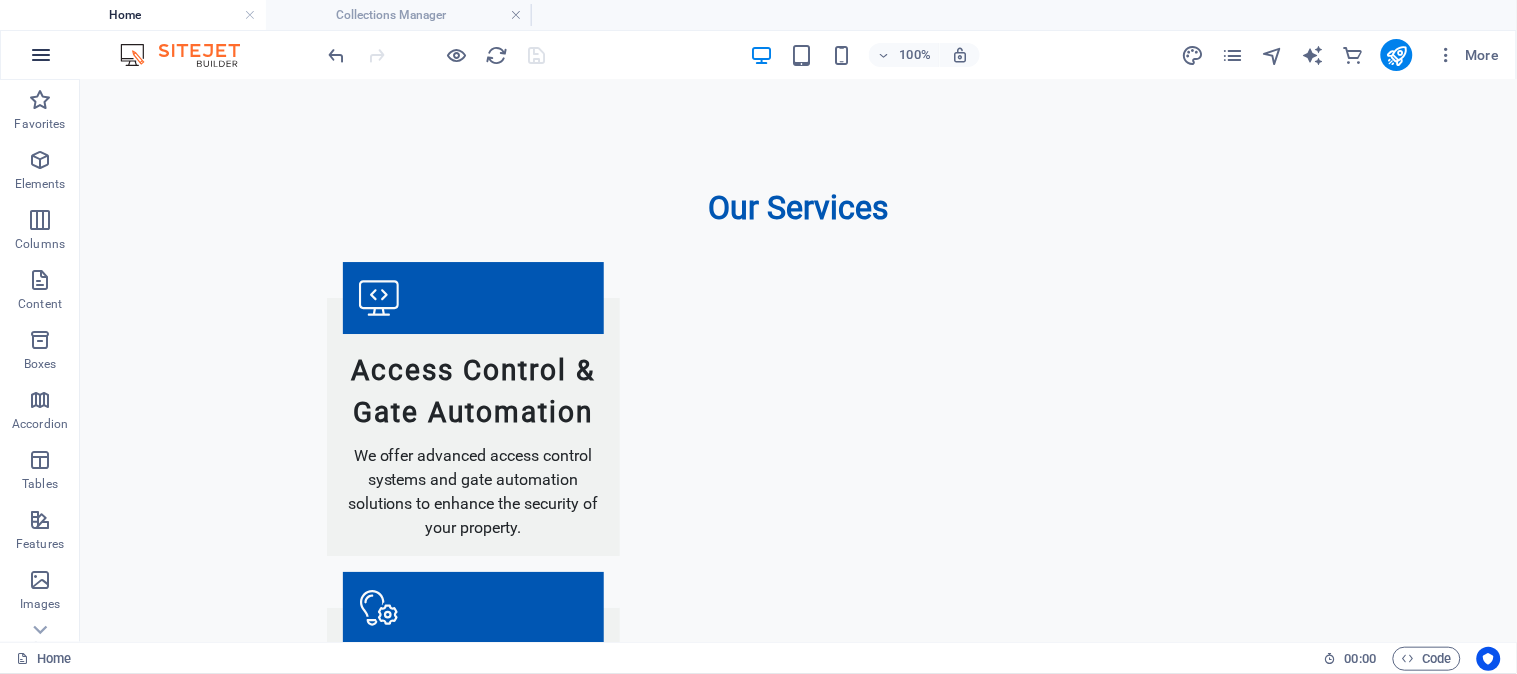 click at bounding box center [41, 55] 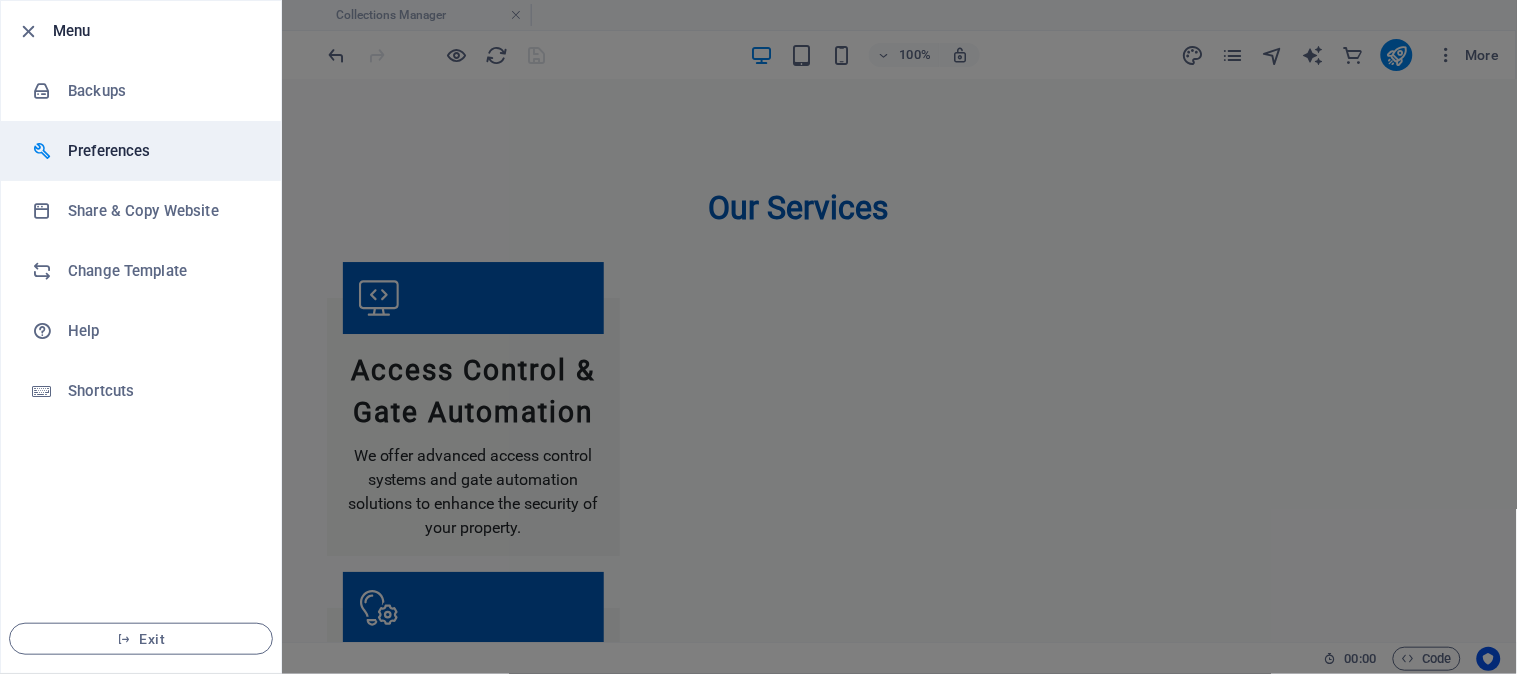 click on "Preferences" at bounding box center [141, 151] 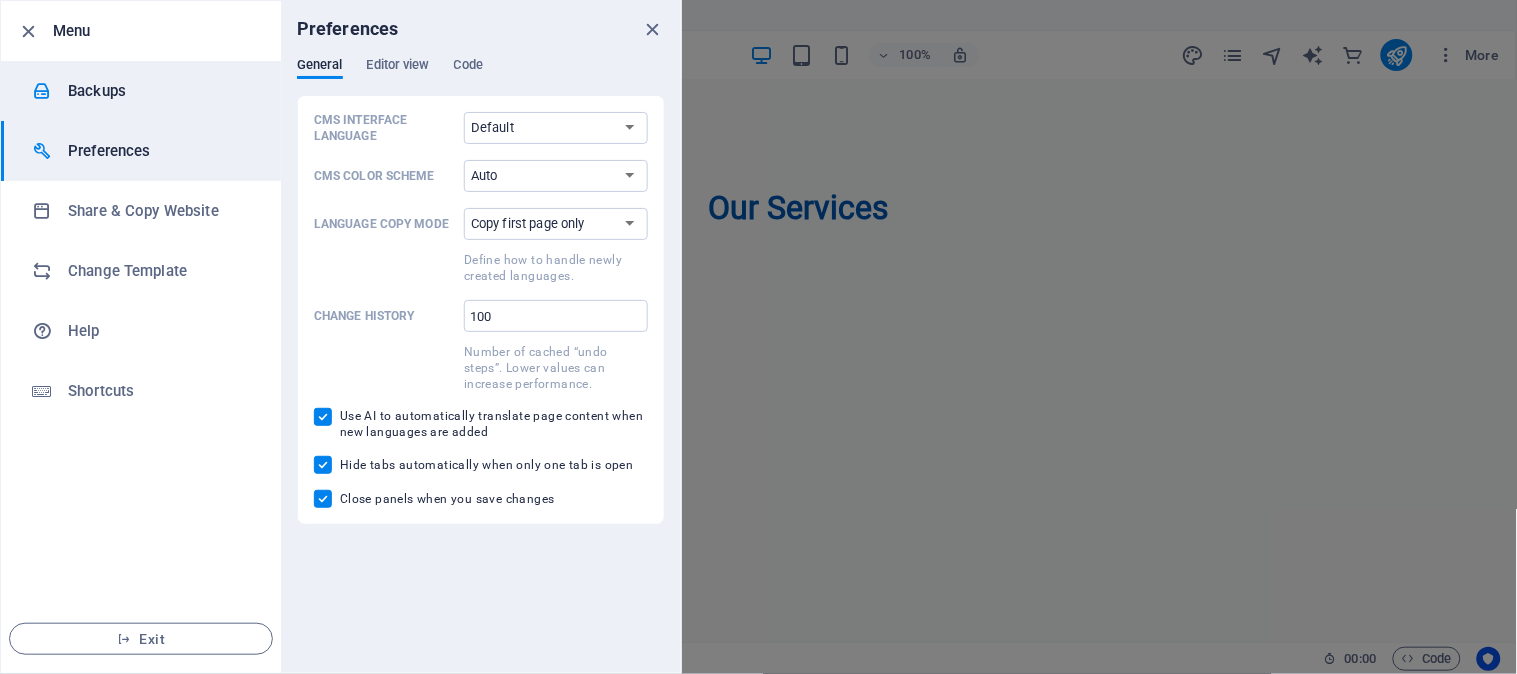click on "Backups" at bounding box center [160, 91] 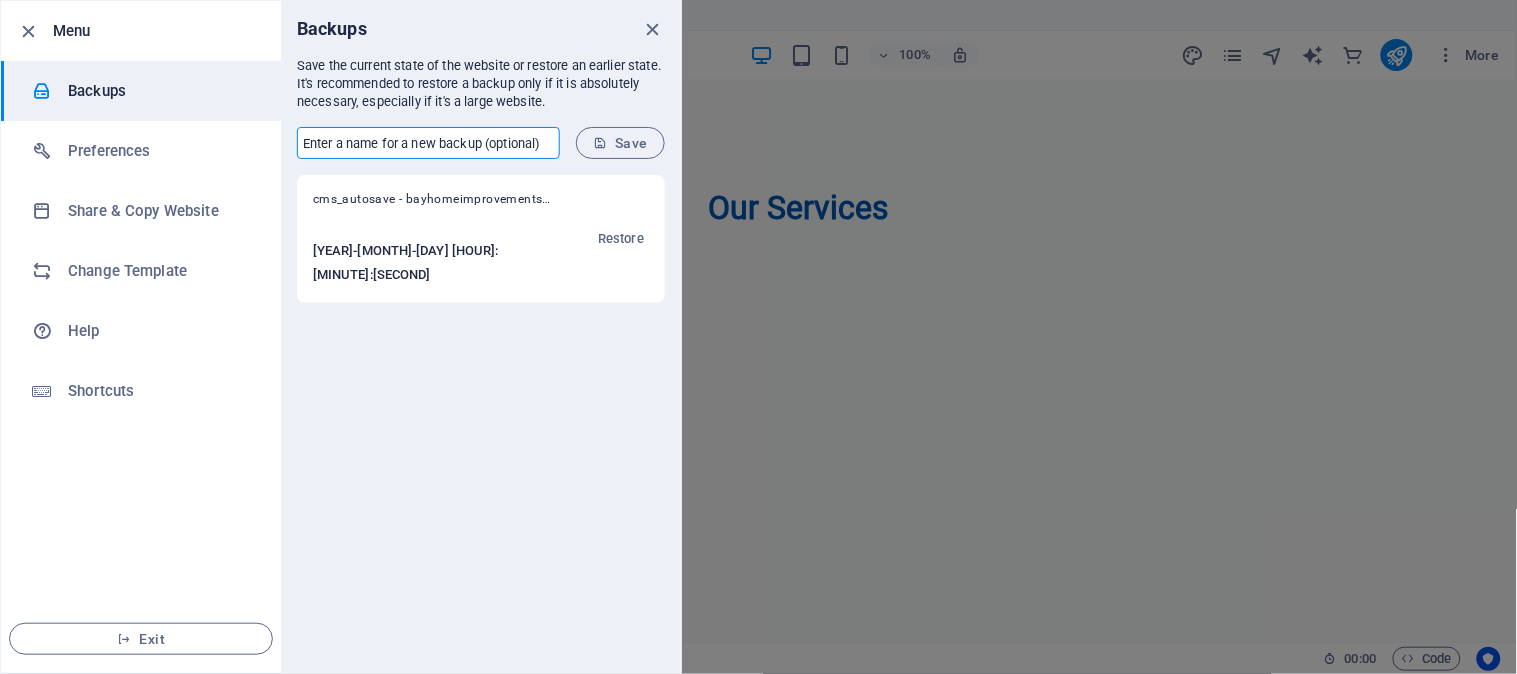 click at bounding box center (428, 143) 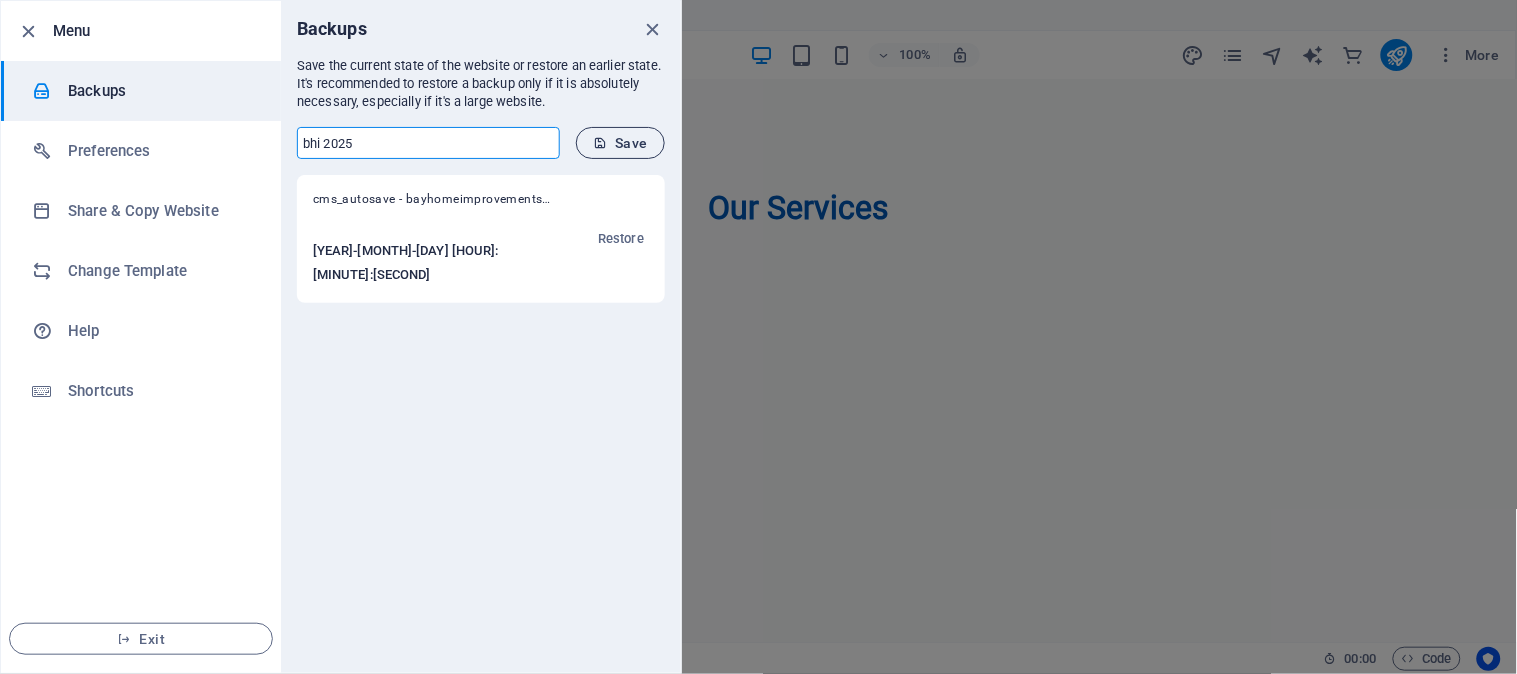 type on "bhi 2025" 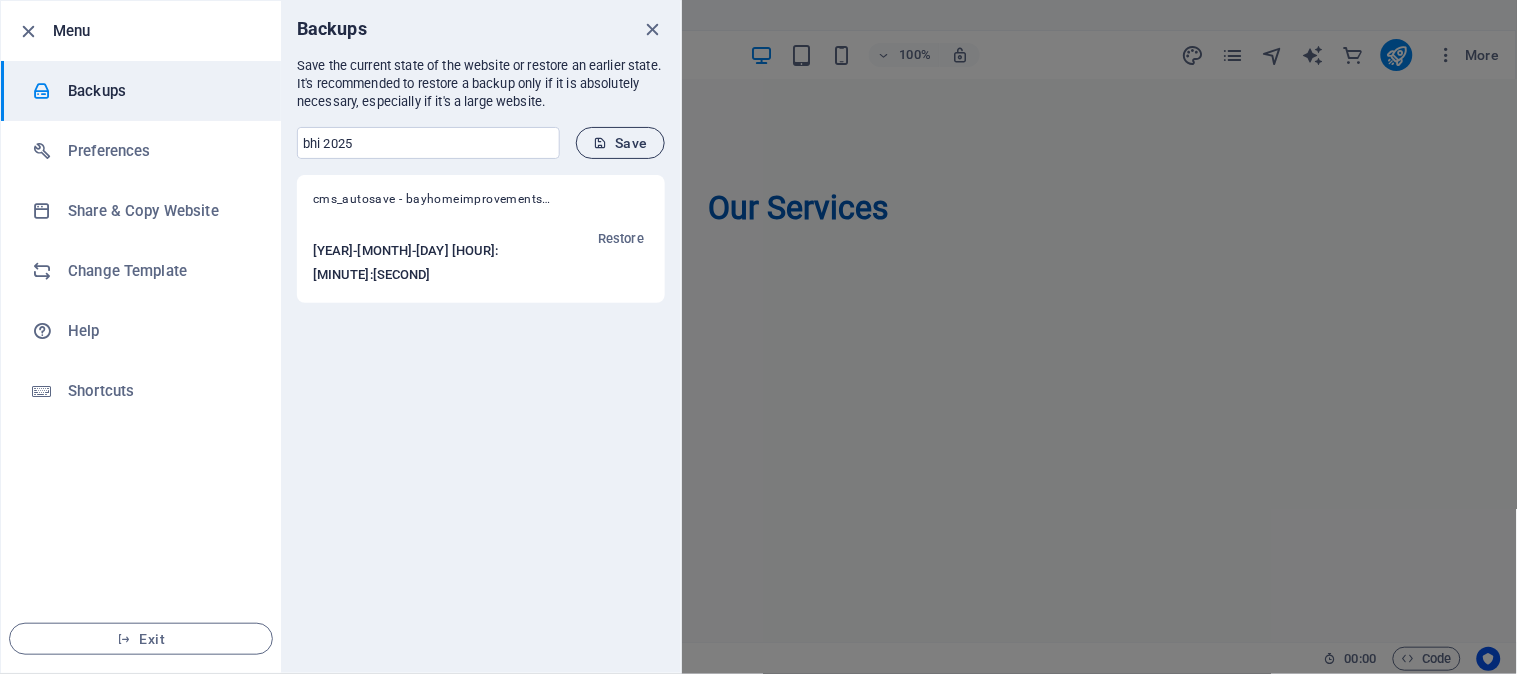click on "Save" at bounding box center [620, 143] 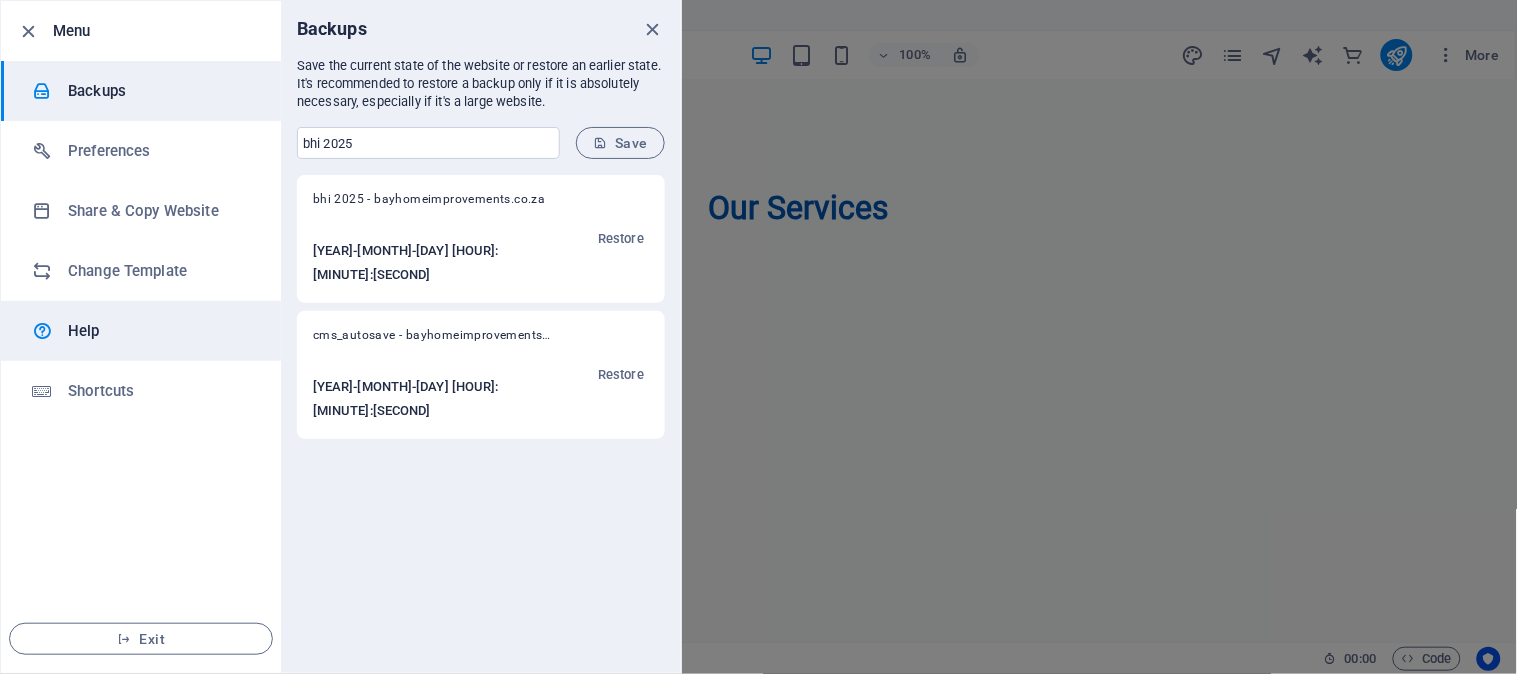 click on "Help" at bounding box center (160, 331) 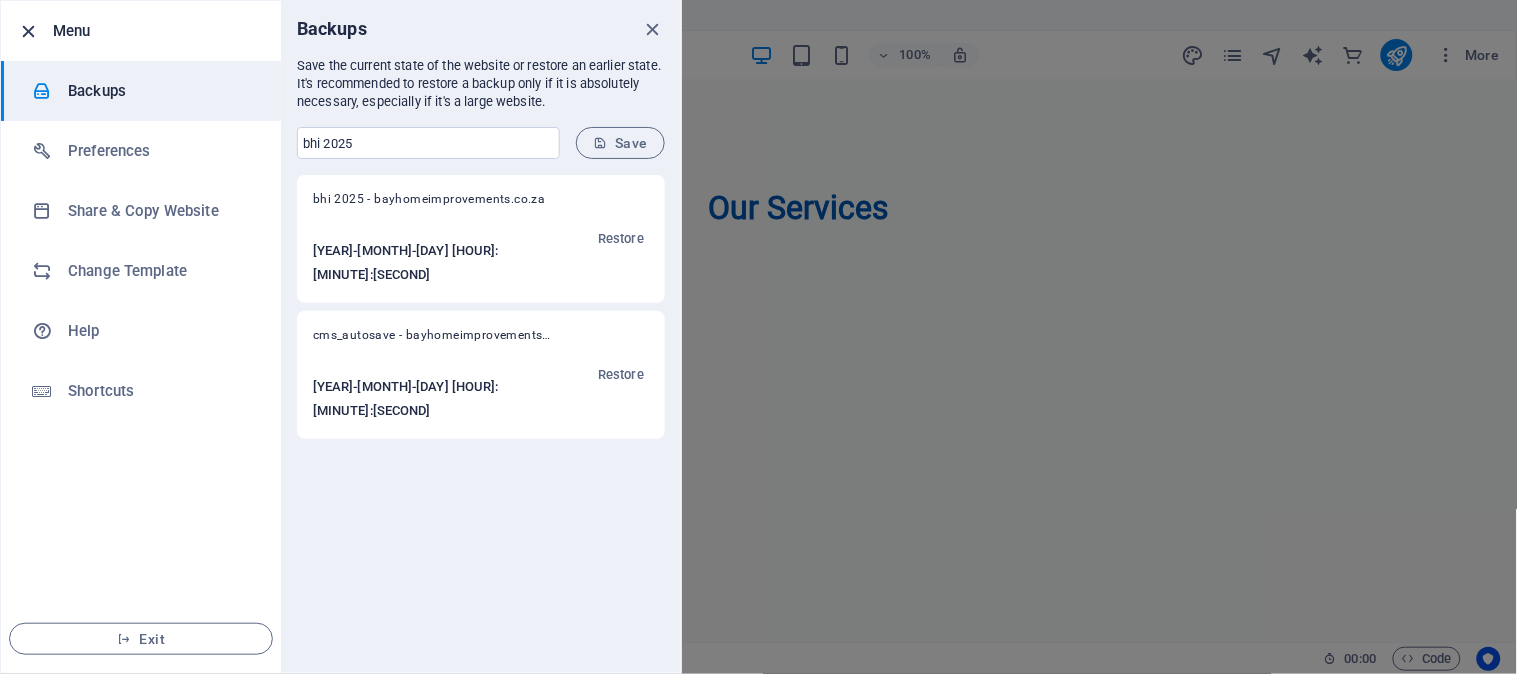 click at bounding box center (29, 31) 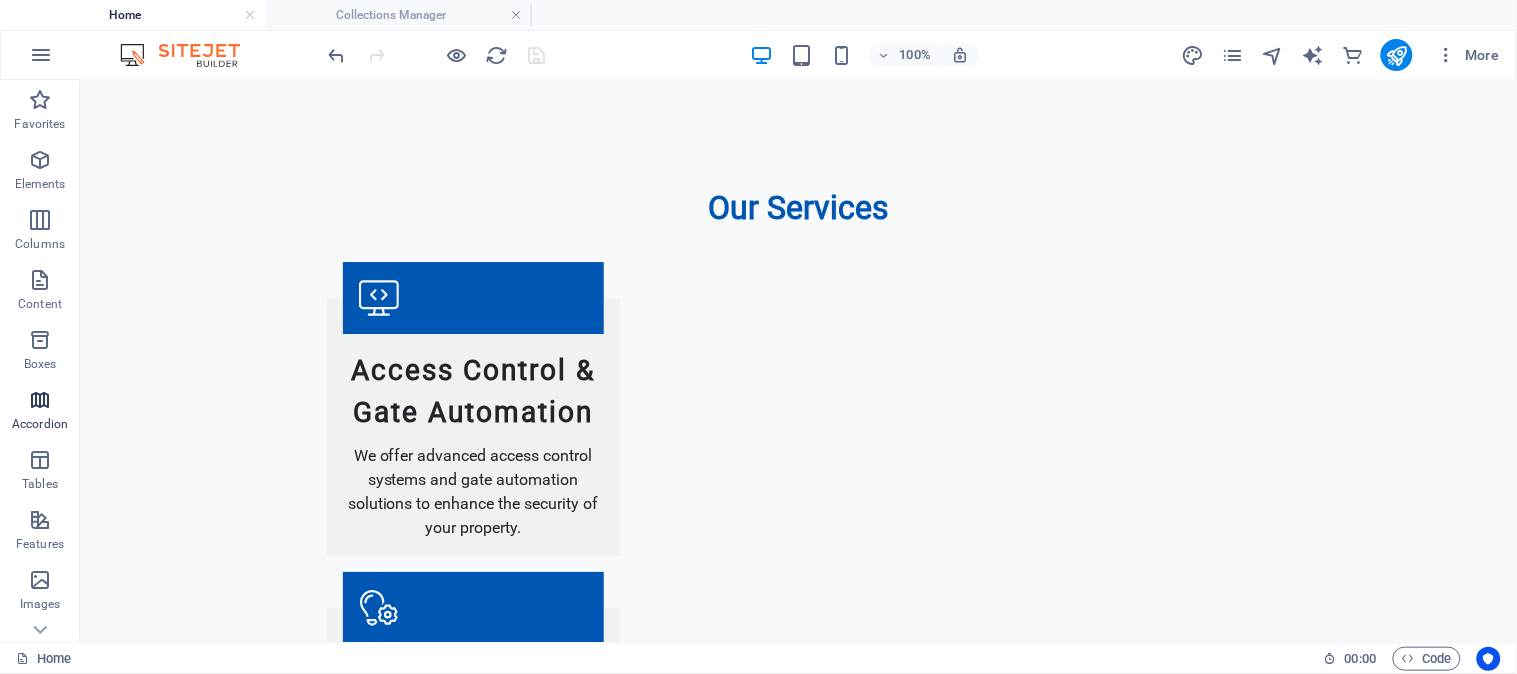 click on "Accordion" at bounding box center [40, 412] 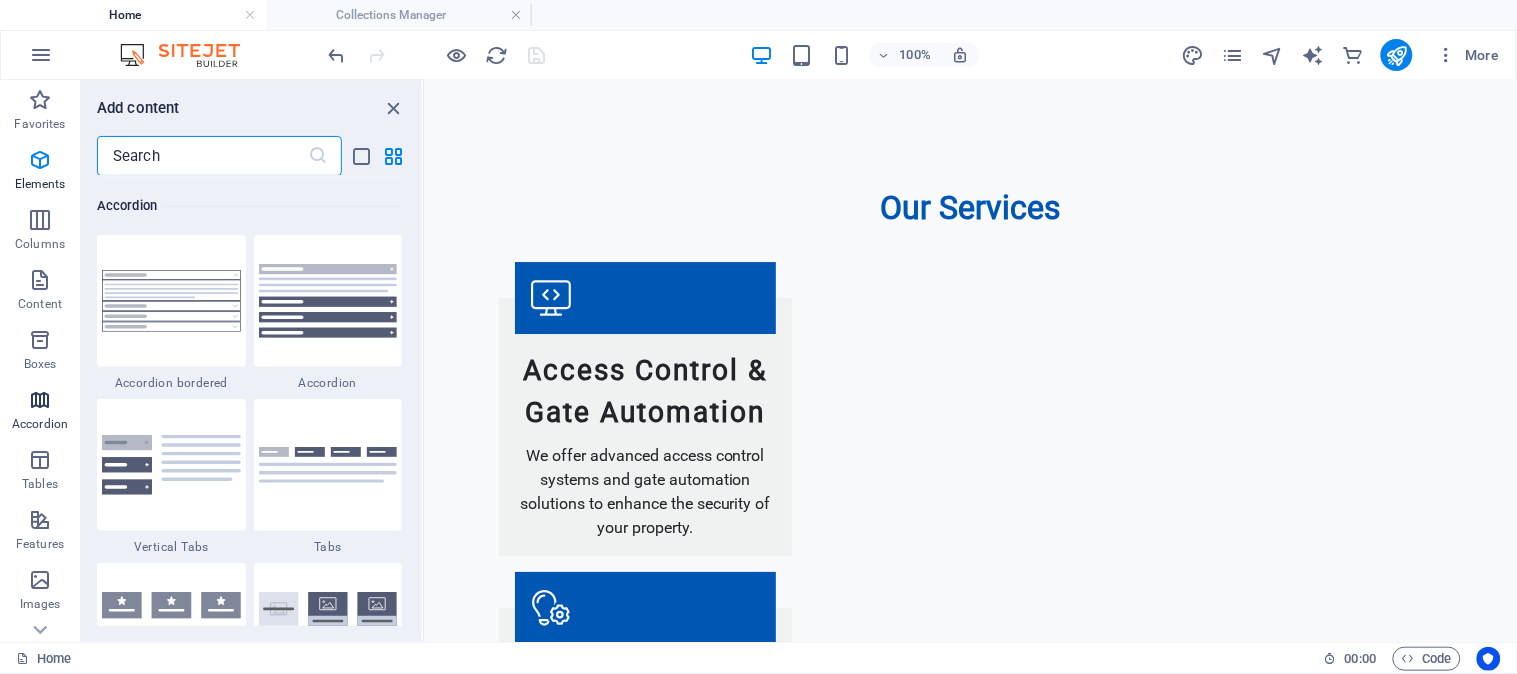 scroll, scrollTop: 6384, scrollLeft: 0, axis: vertical 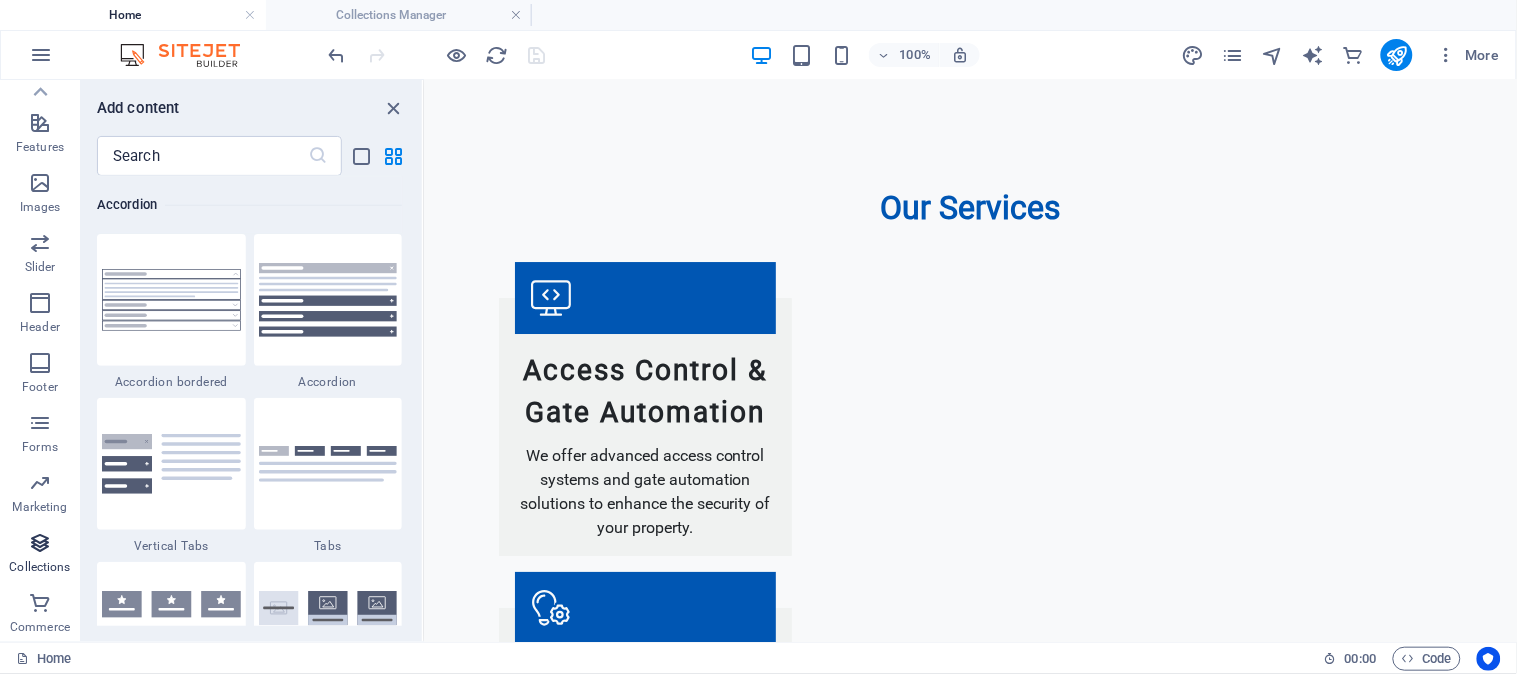 click at bounding box center (40, 543) 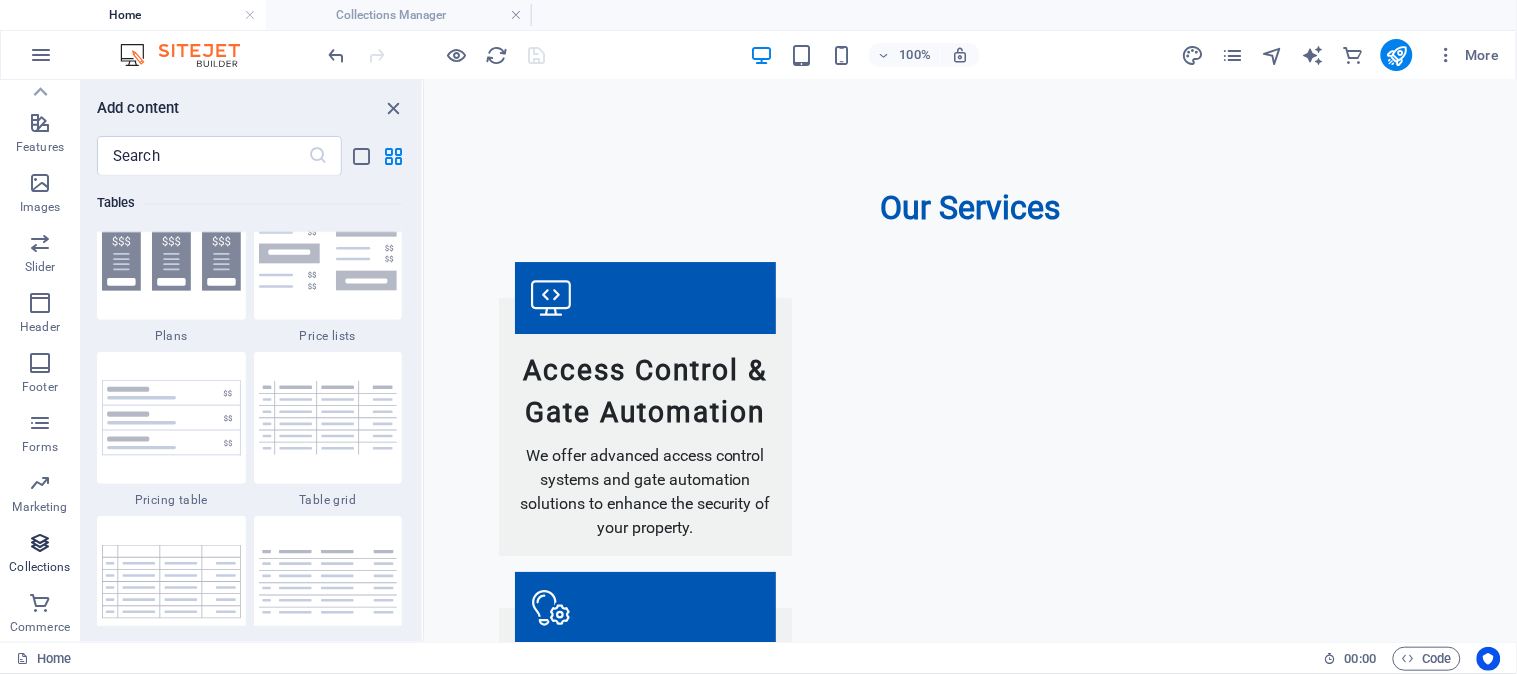 scroll, scrollTop: 18303, scrollLeft: 0, axis: vertical 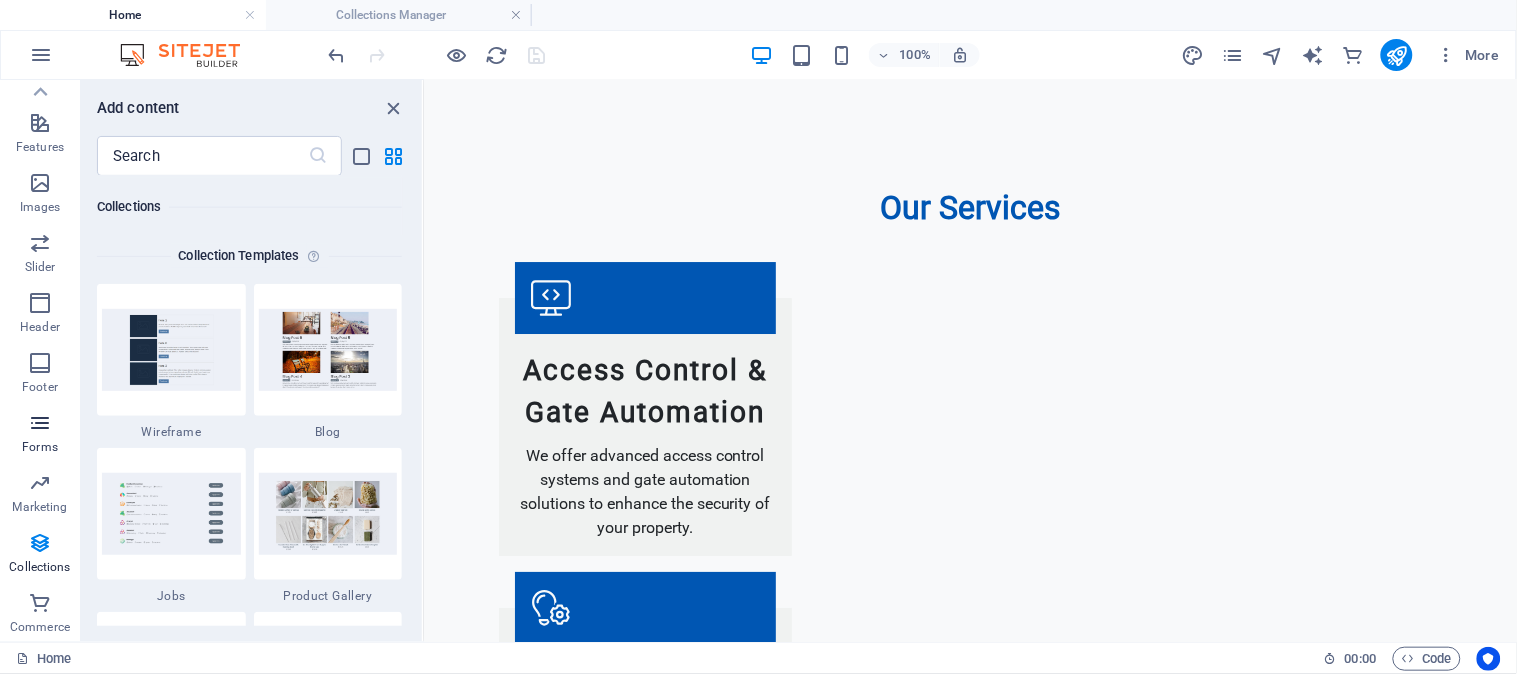 click at bounding box center (40, 423) 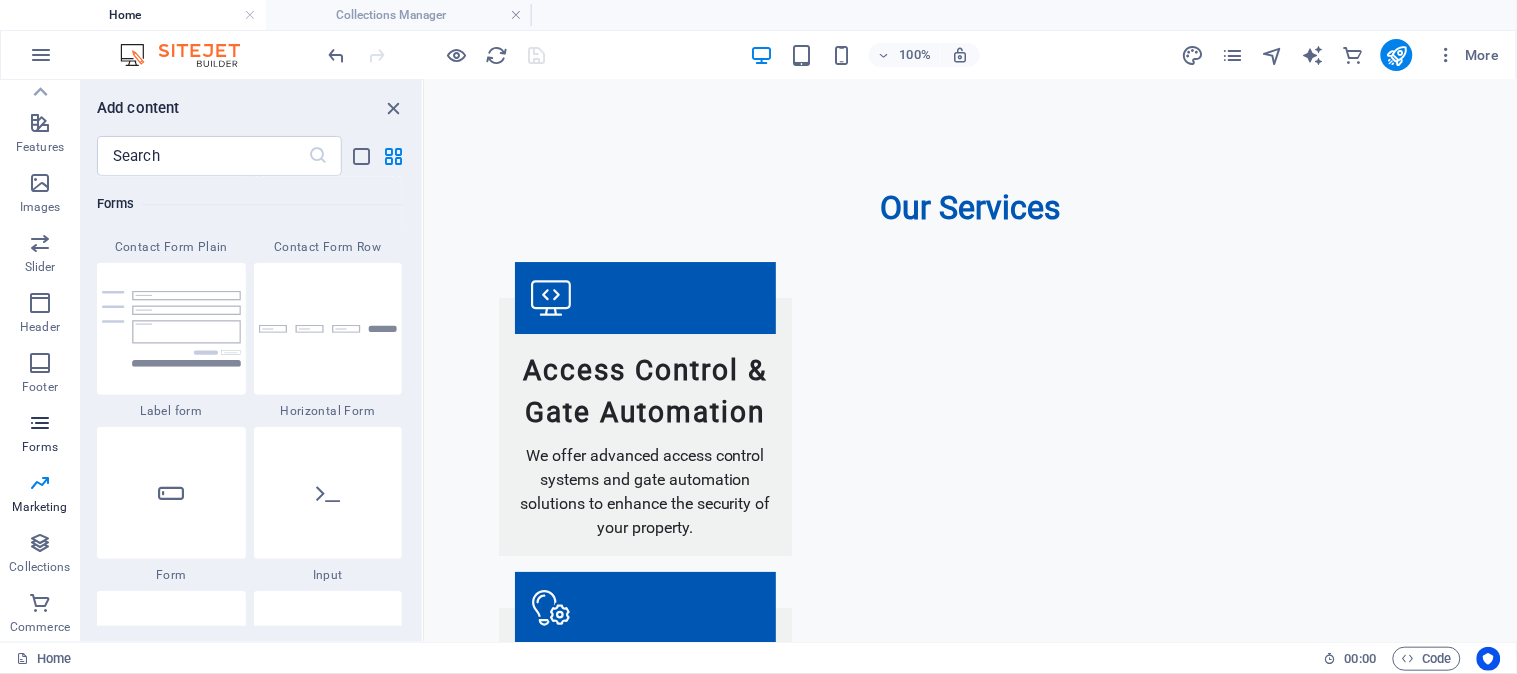 scroll, scrollTop: 14598, scrollLeft: 0, axis: vertical 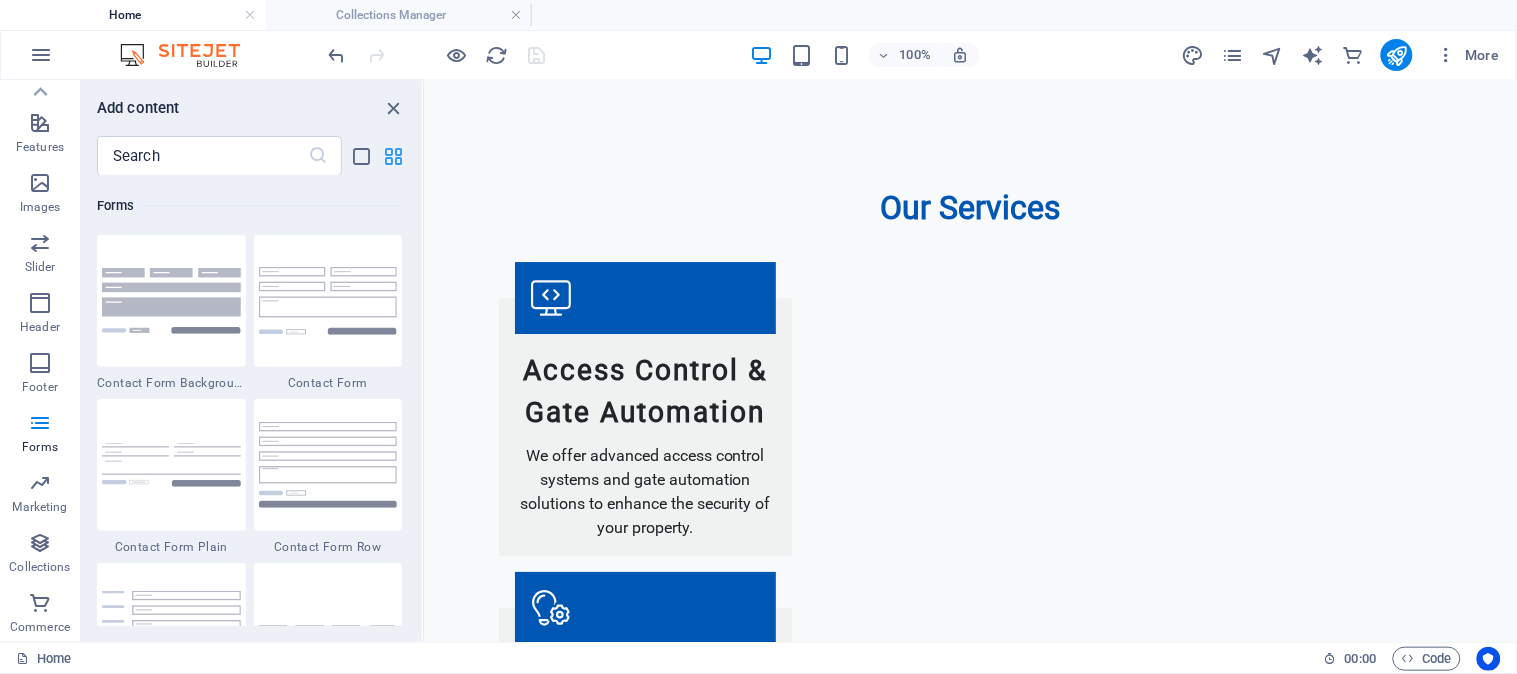 click at bounding box center [394, 156] 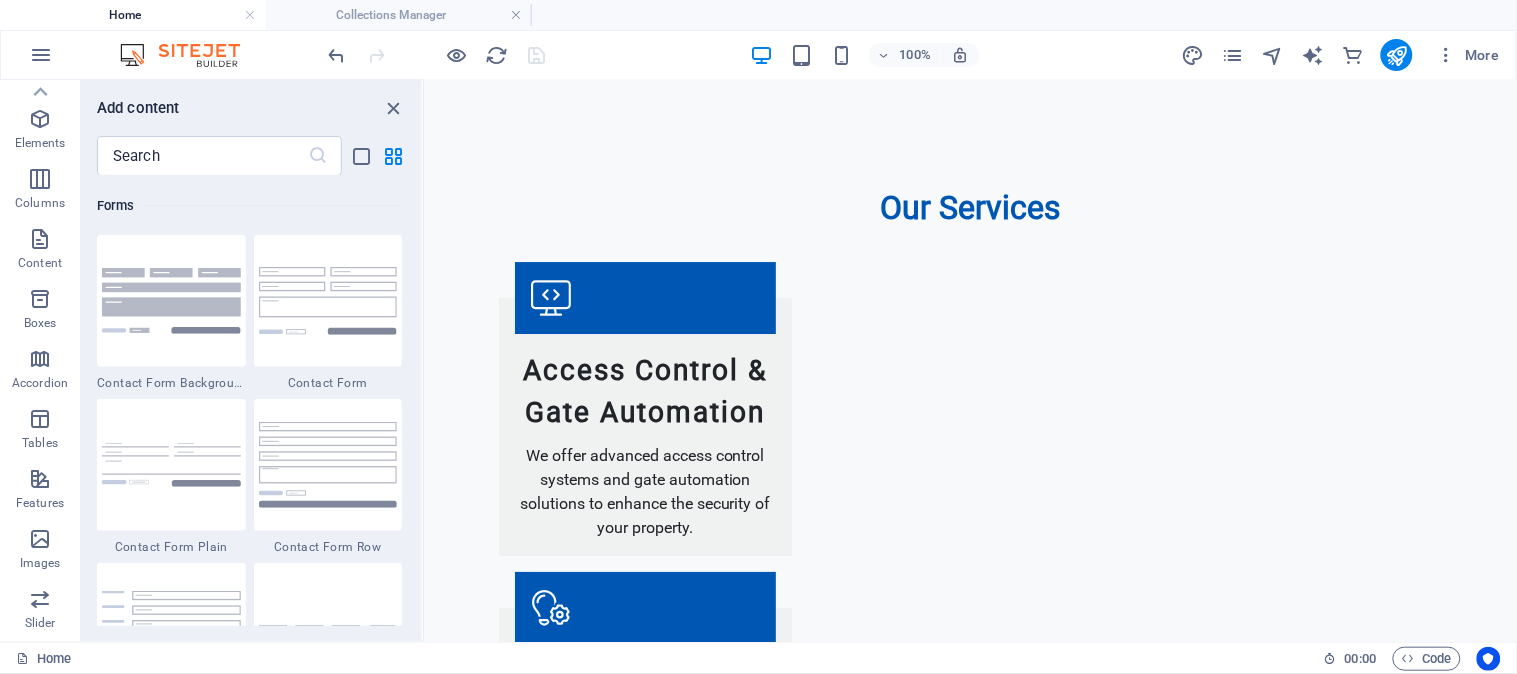 scroll, scrollTop: 0, scrollLeft: 0, axis: both 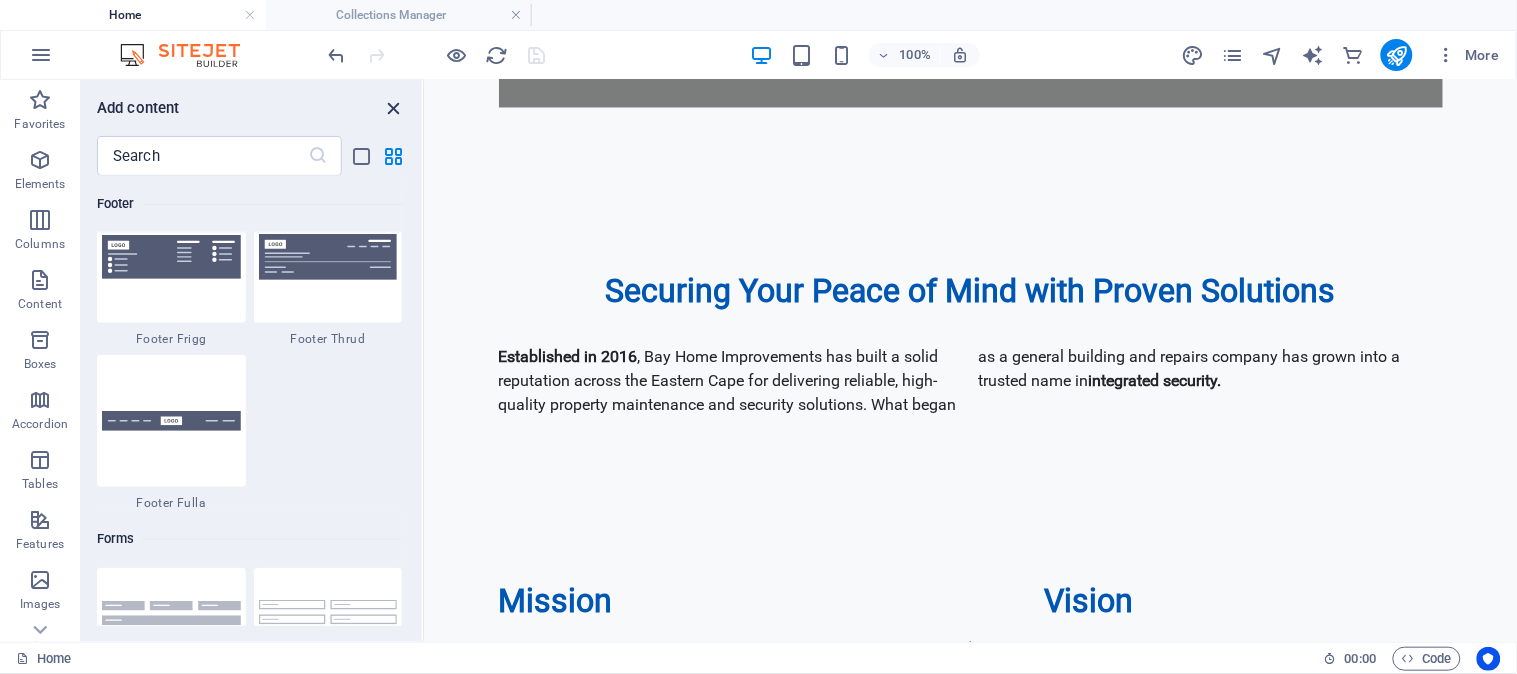 click at bounding box center (394, 108) 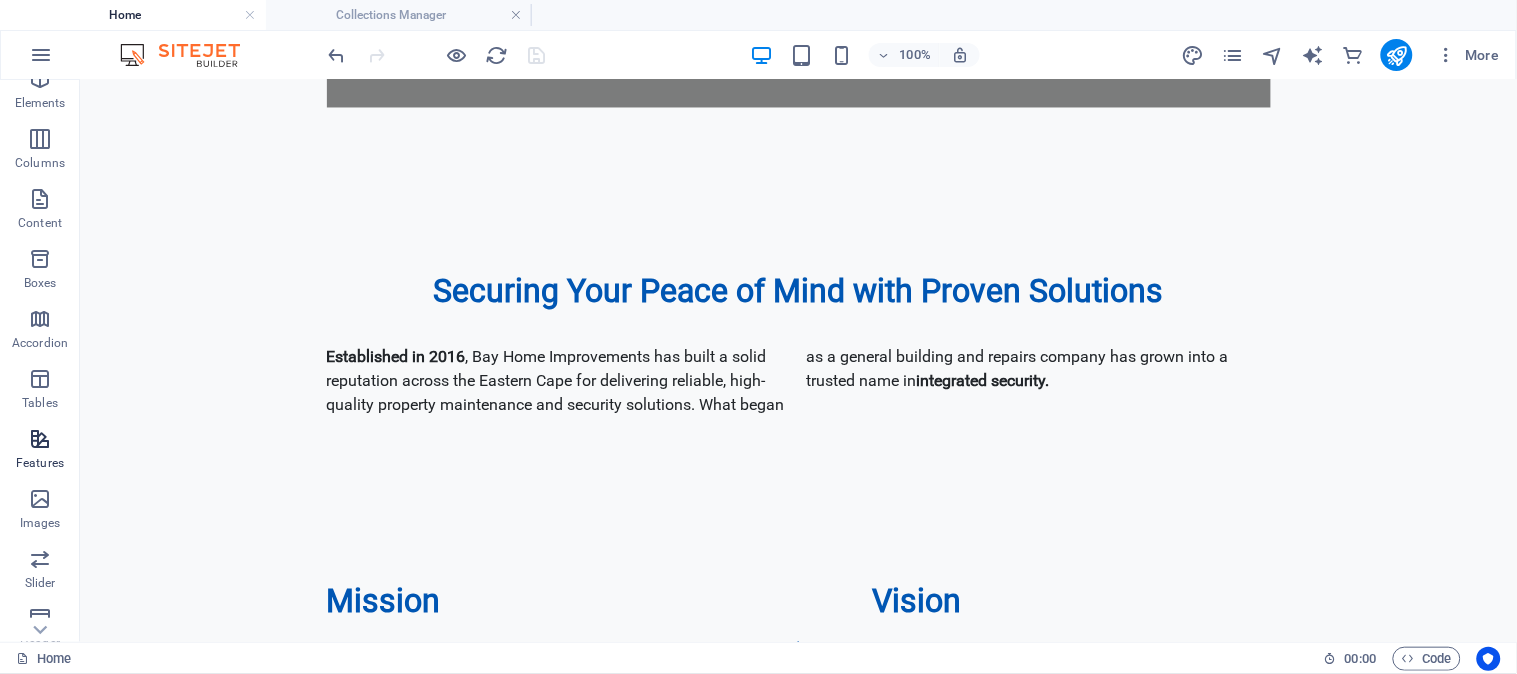 scroll, scrollTop: 111, scrollLeft: 0, axis: vertical 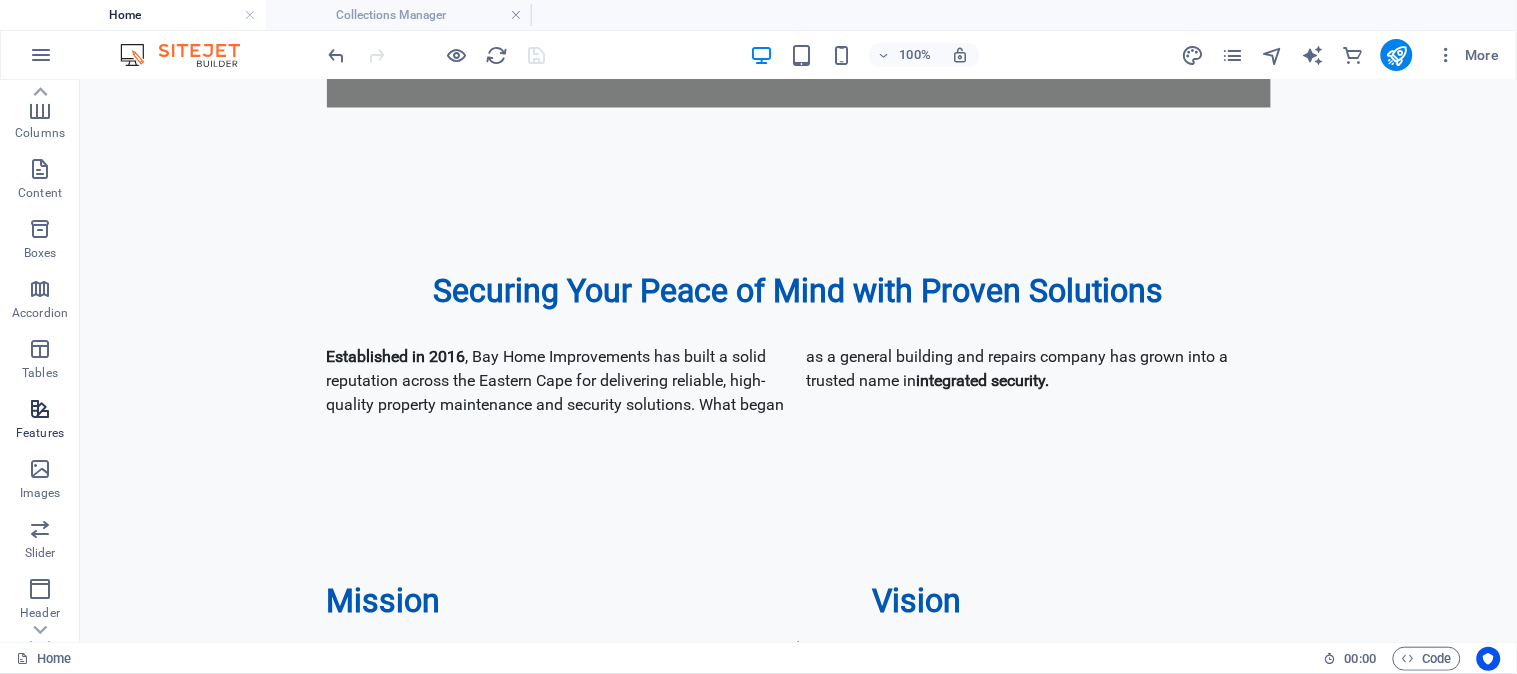 drag, startPoint x: 37, startPoint y: 413, endPoint x: 51, endPoint y: 407, distance: 15.231546 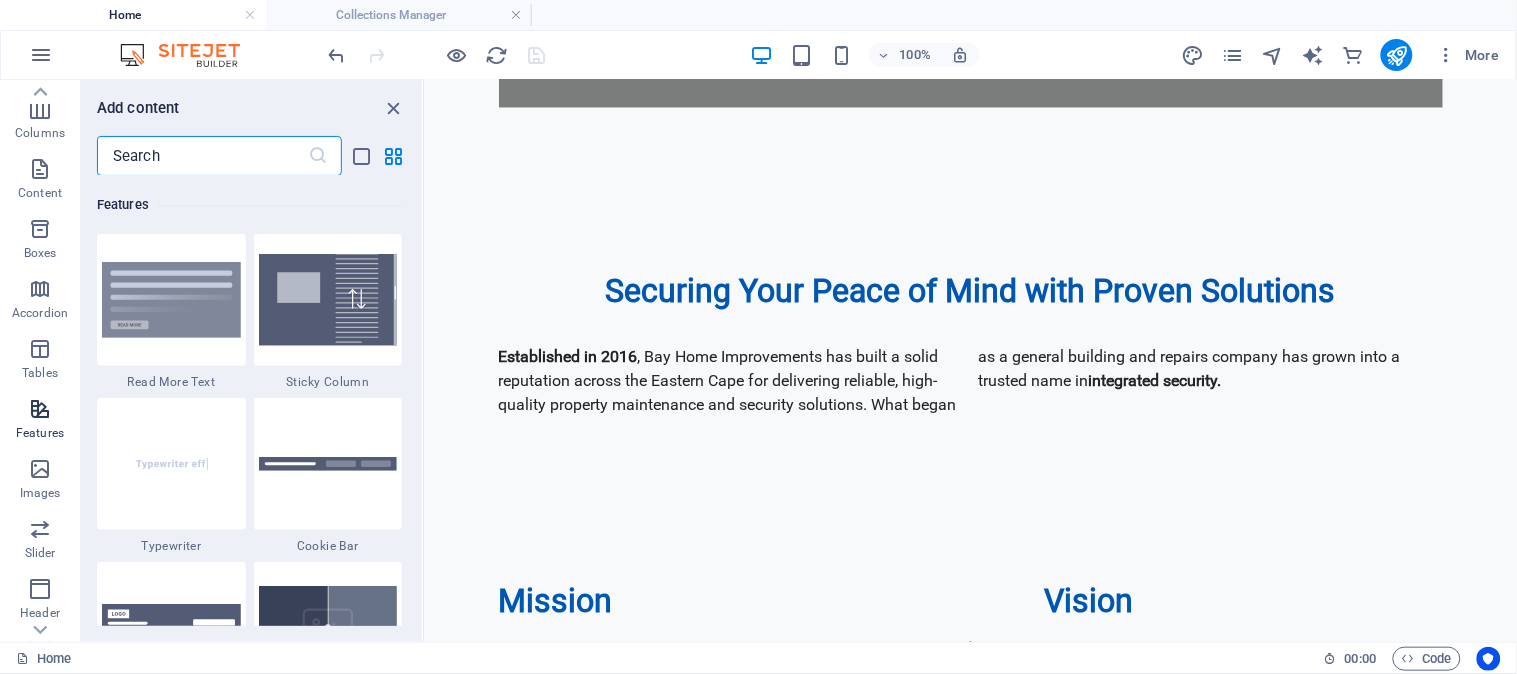 scroll, scrollTop: 7794, scrollLeft: 0, axis: vertical 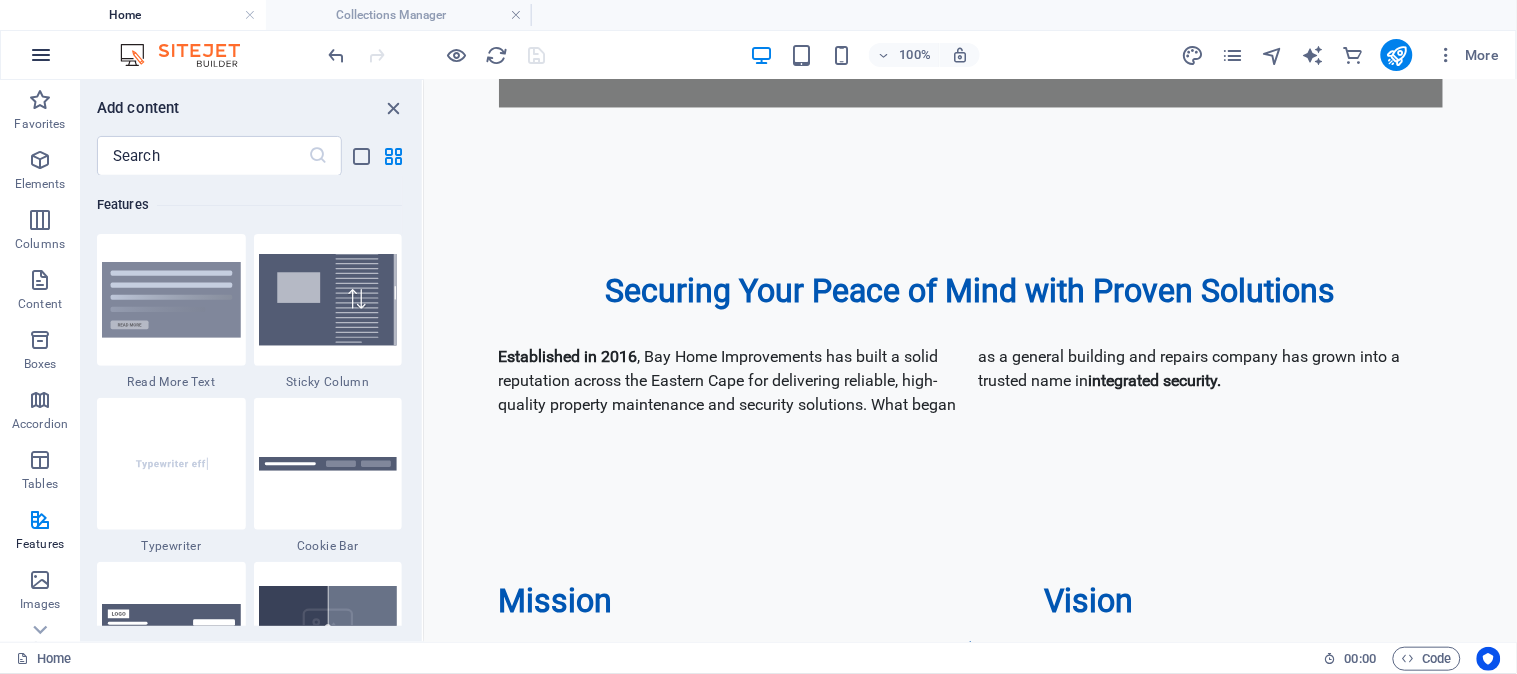 click at bounding box center [41, 55] 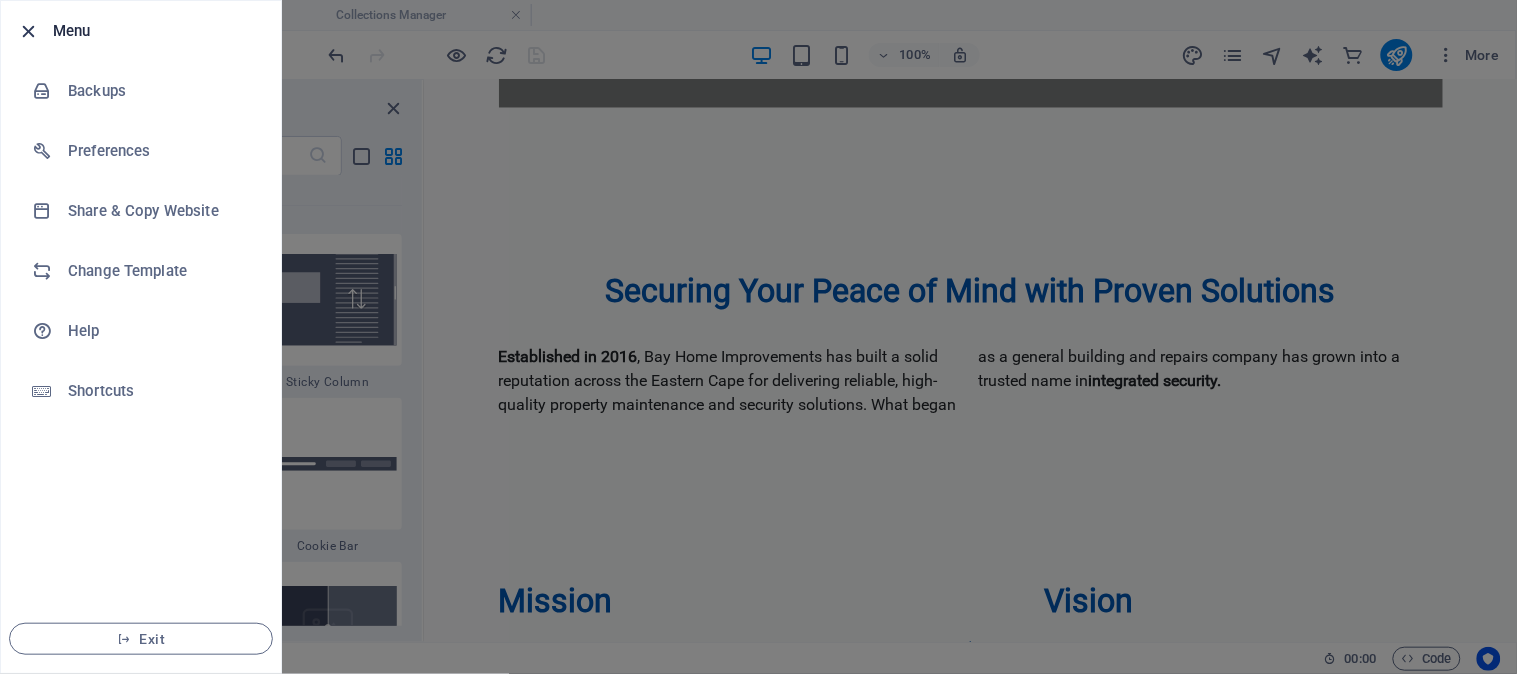 click at bounding box center [29, 31] 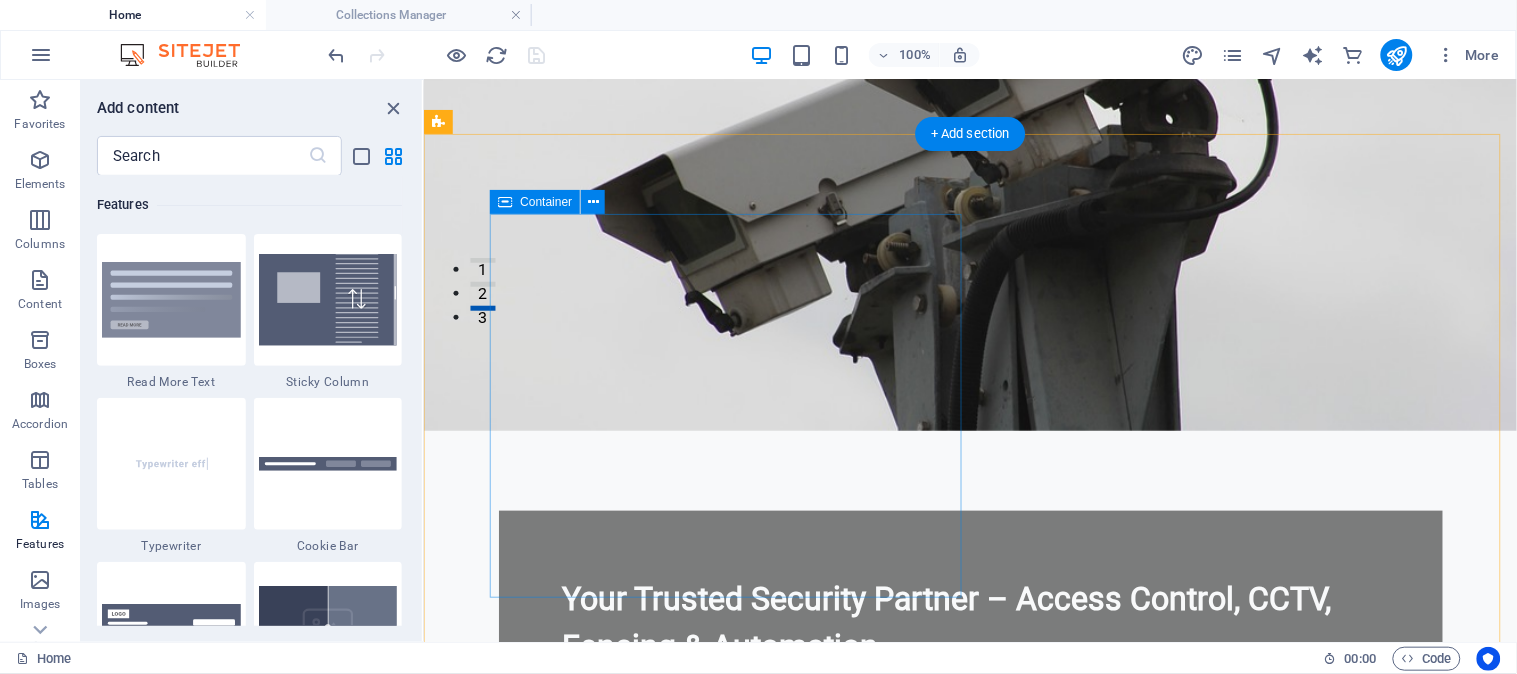 scroll, scrollTop: 0, scrollLeft: 0, axis: both 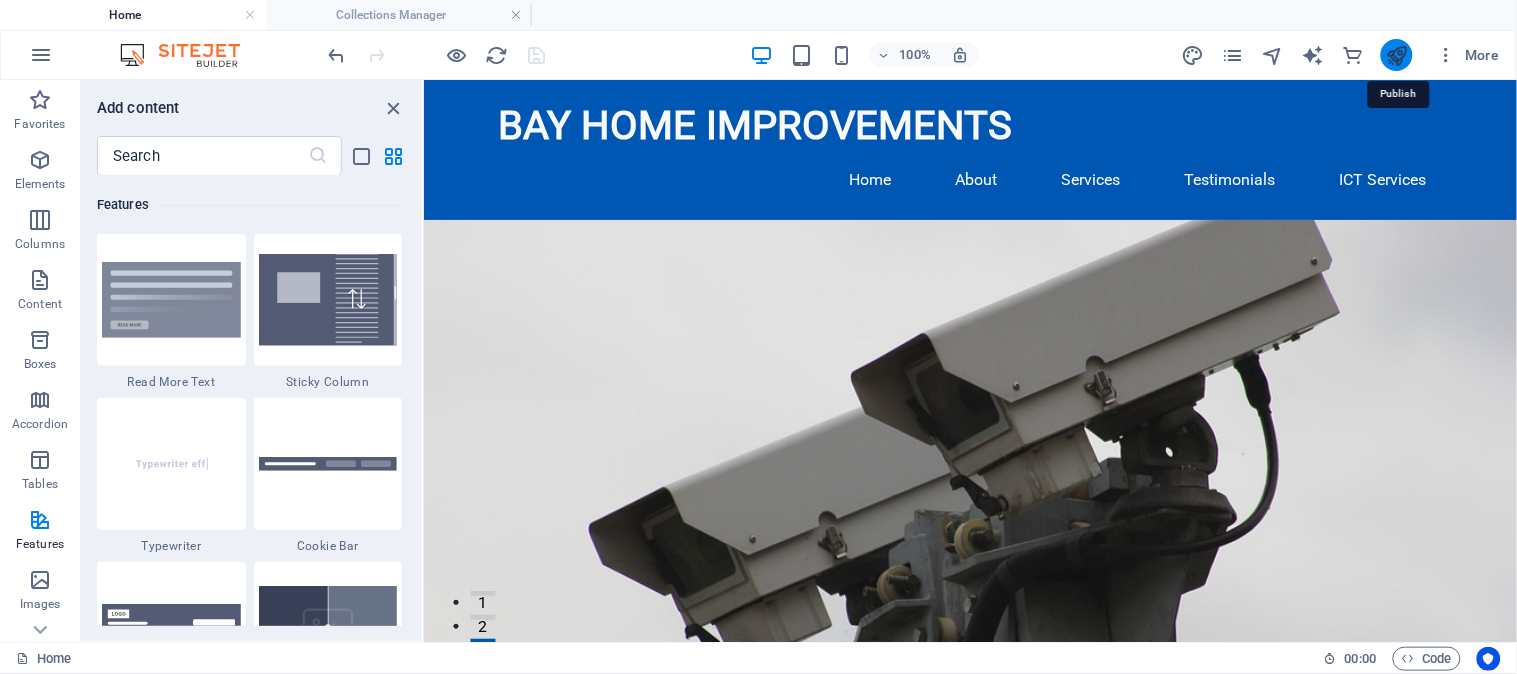 click at bounding box center (1396, 55) 